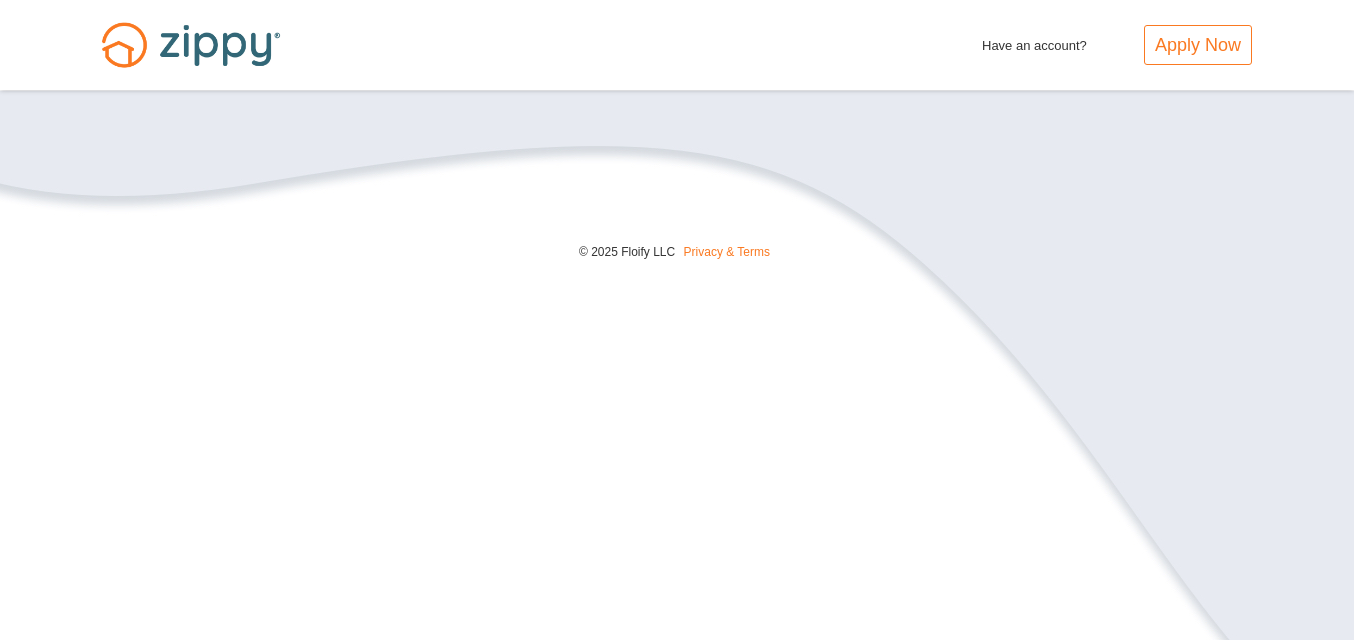 scroll, scrollTop: 0, scrollLeft: 0, axis: both 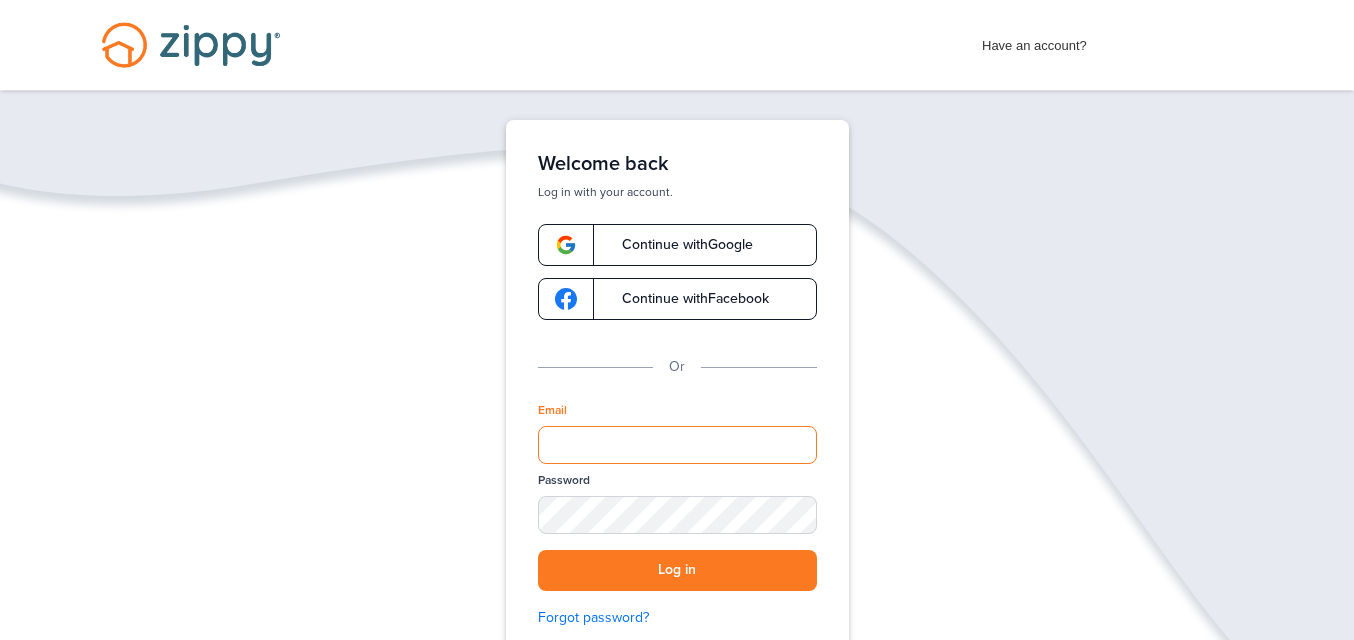 click on "Email" at bounding box center (677, 445) 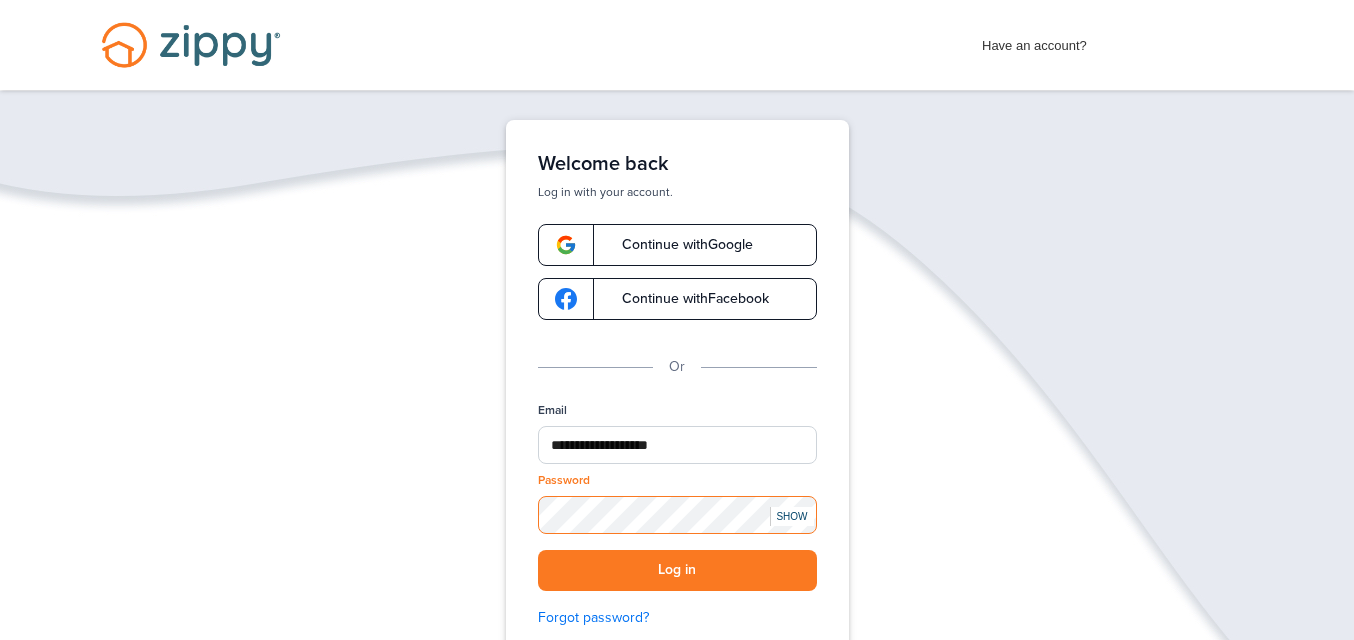click on "Log in" at bounding box center [677, 570] 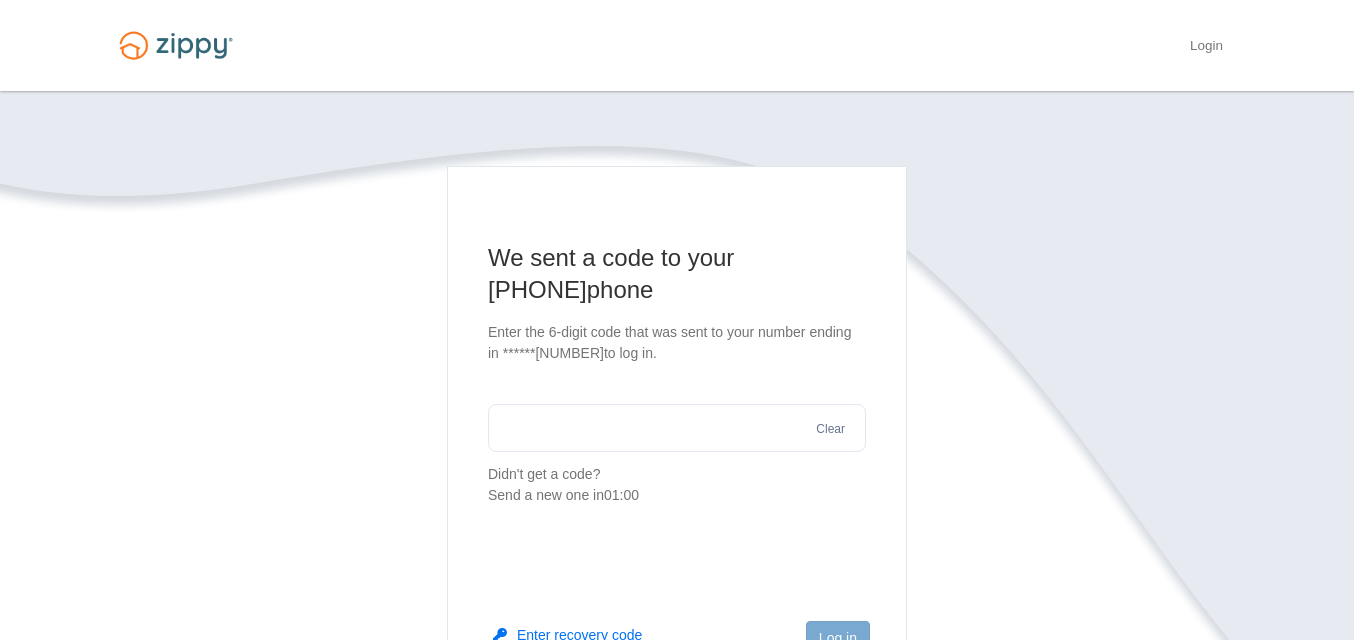 scroll, scrollTop: 0, scrollLeft: 0, axis: both 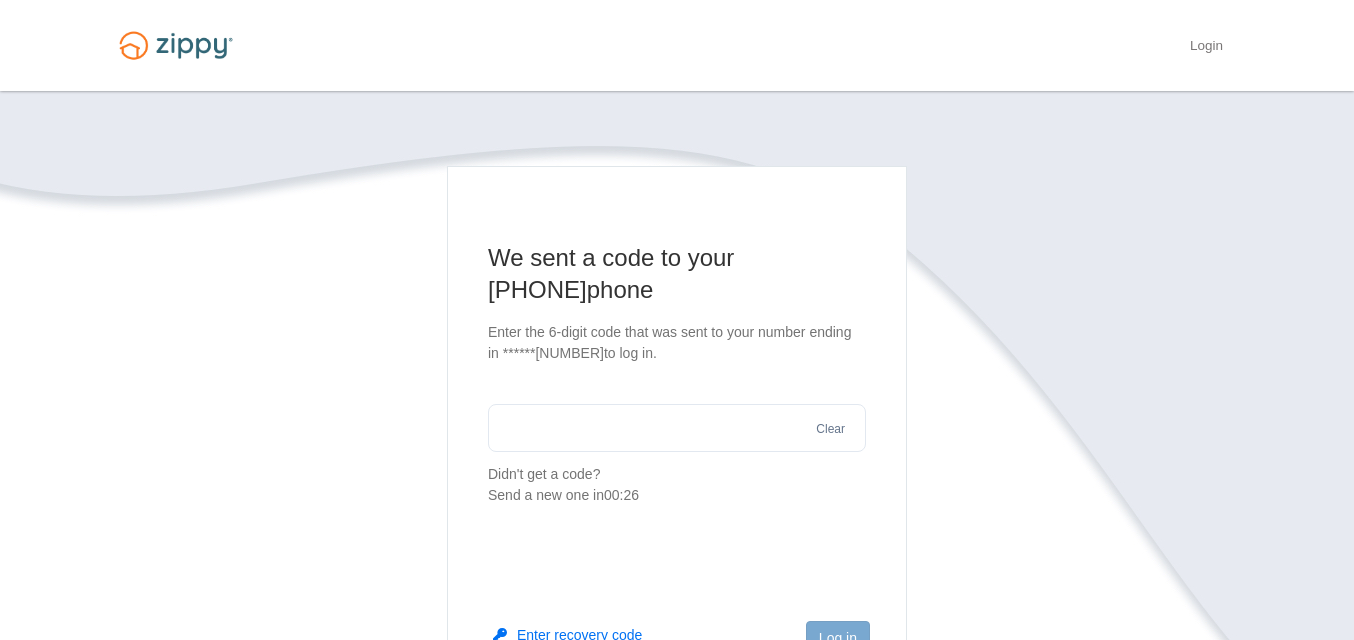 click at bounding box center [677, 428] 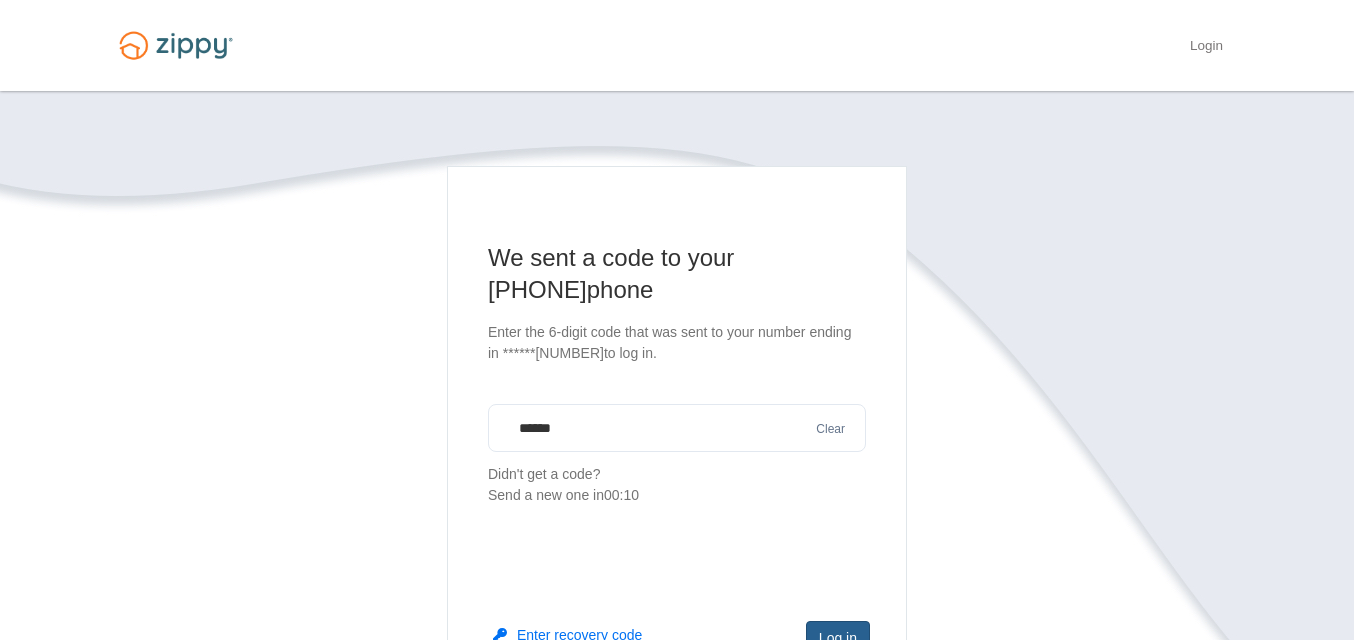 type on "******" 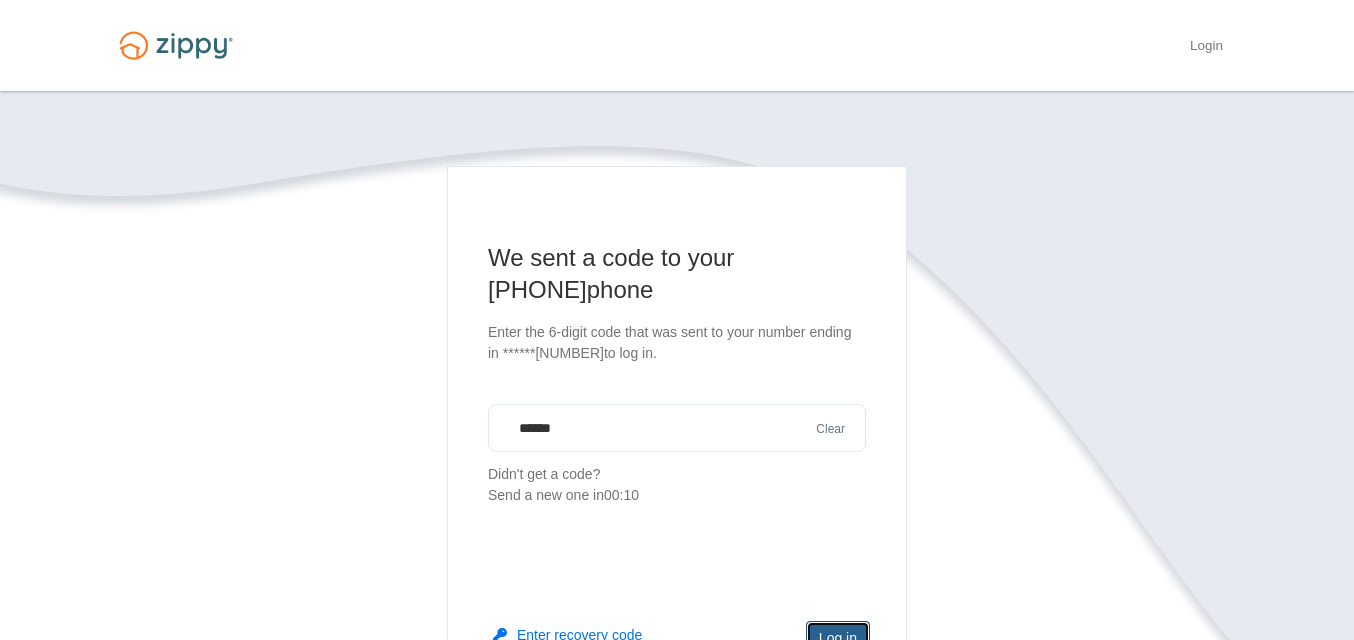 click on "Log in" at bounding box center [838, 638] 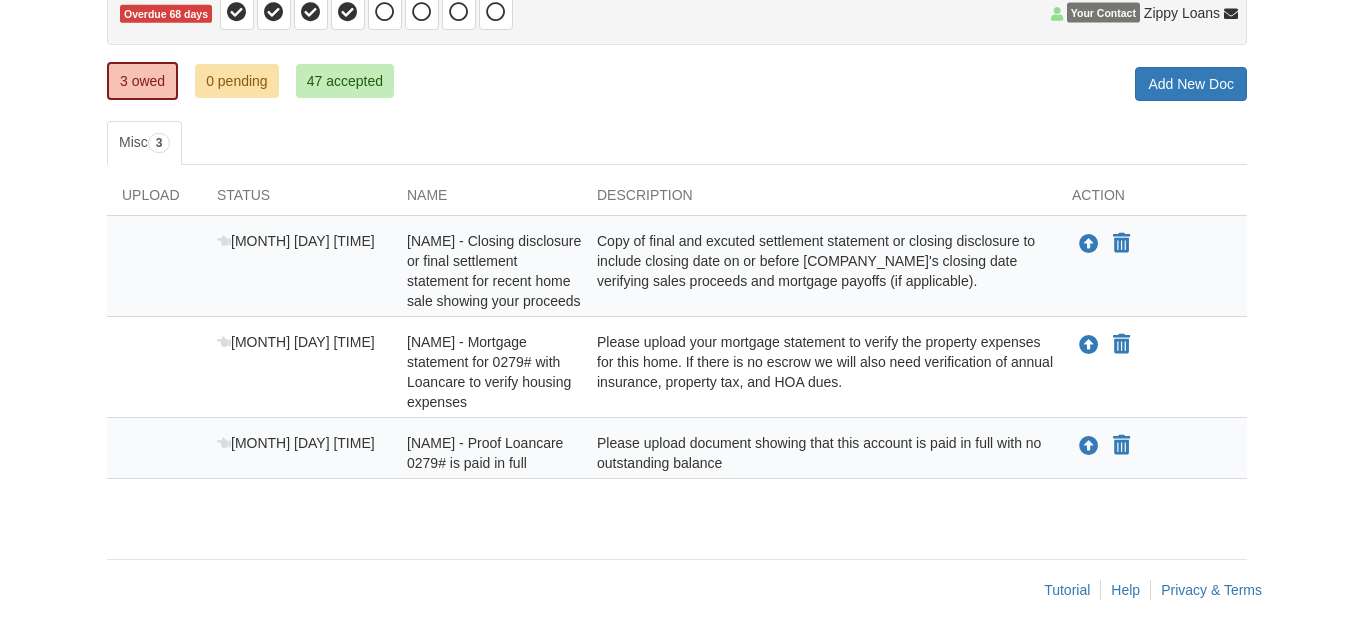 scroll, scrollTop: 240, scrollLeft: 0, axis: vertical 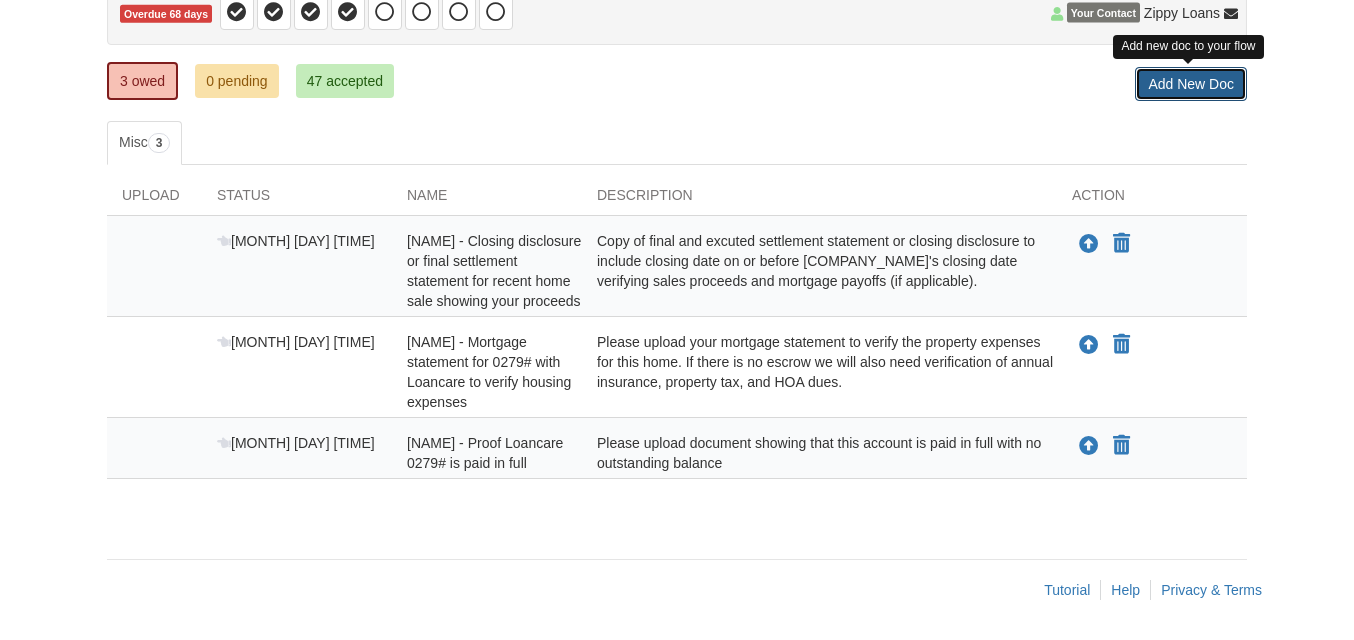 click on "Add New Doc" at bounding box center [1191, 84] 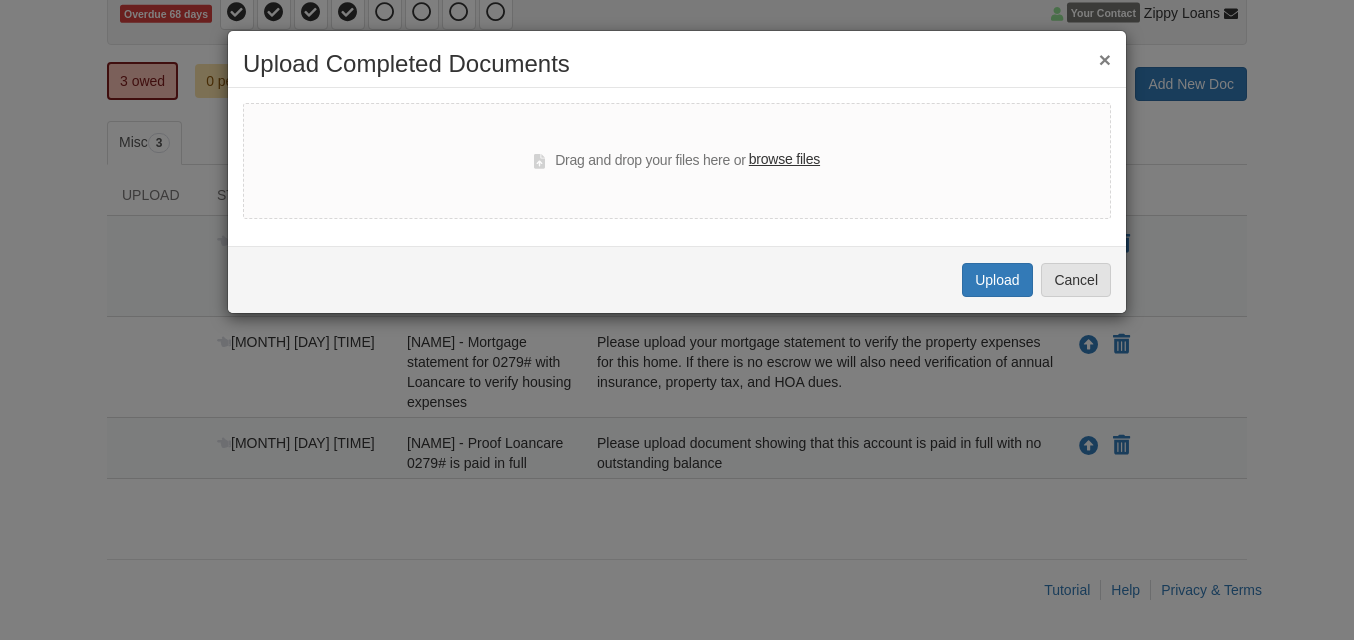 click on "browse files" at bounding box center [784, 160] 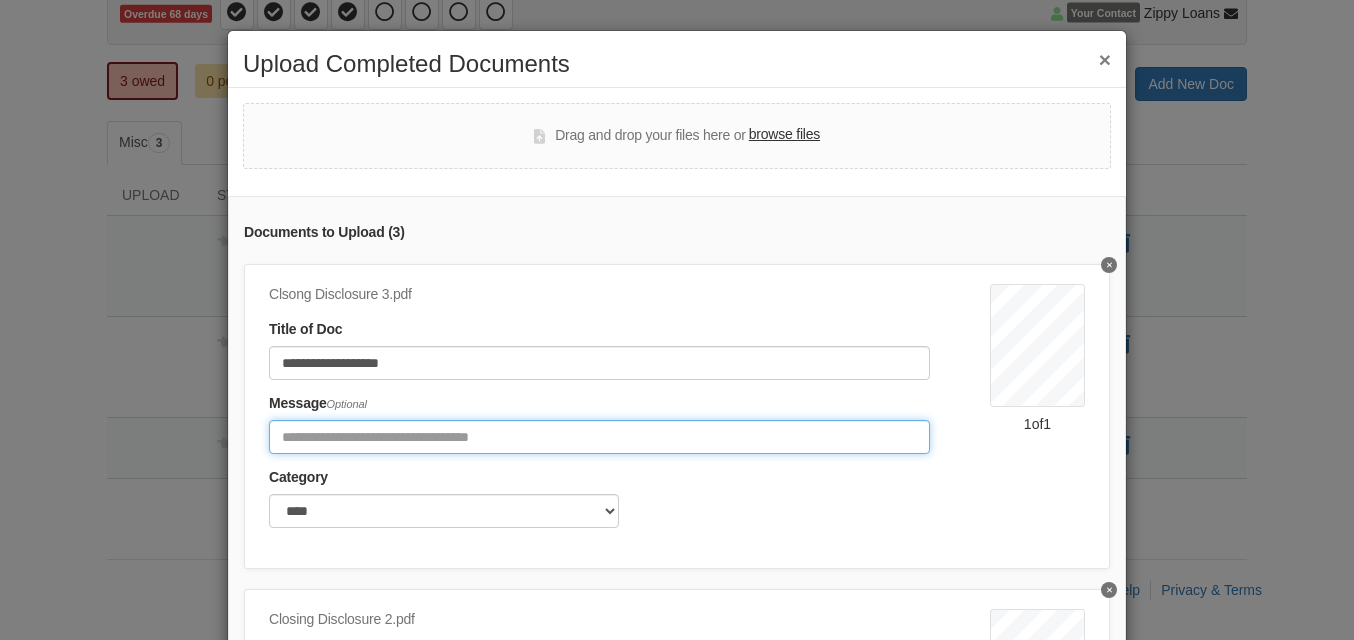 click at bounding box center (599, 437) 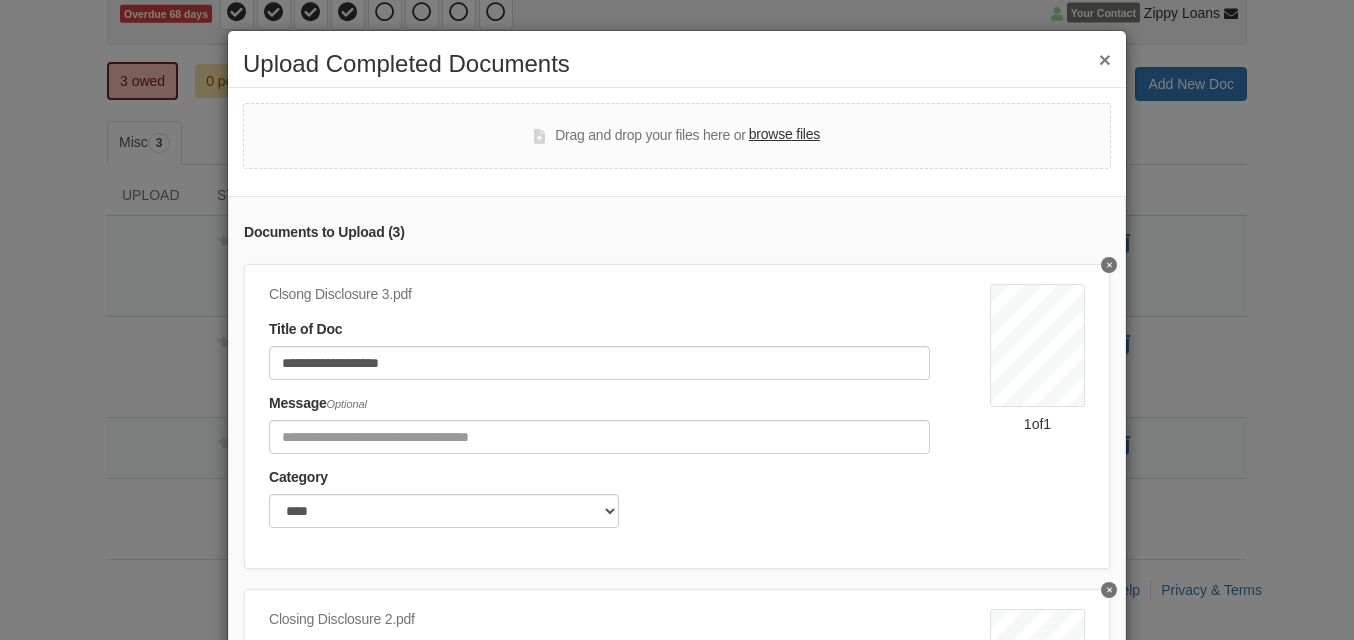 click on "**********" at bounding box center [629, 412] 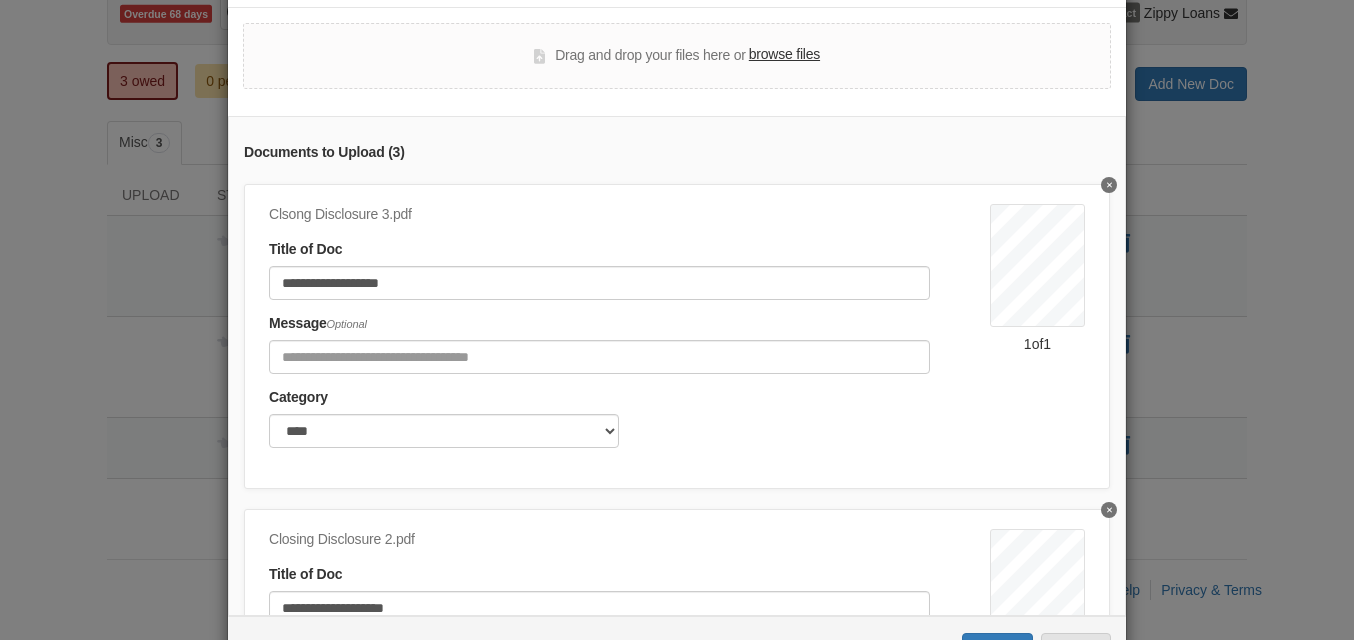 scroll, scrollTop: 154, scrollLeft: 0, axis: vertical 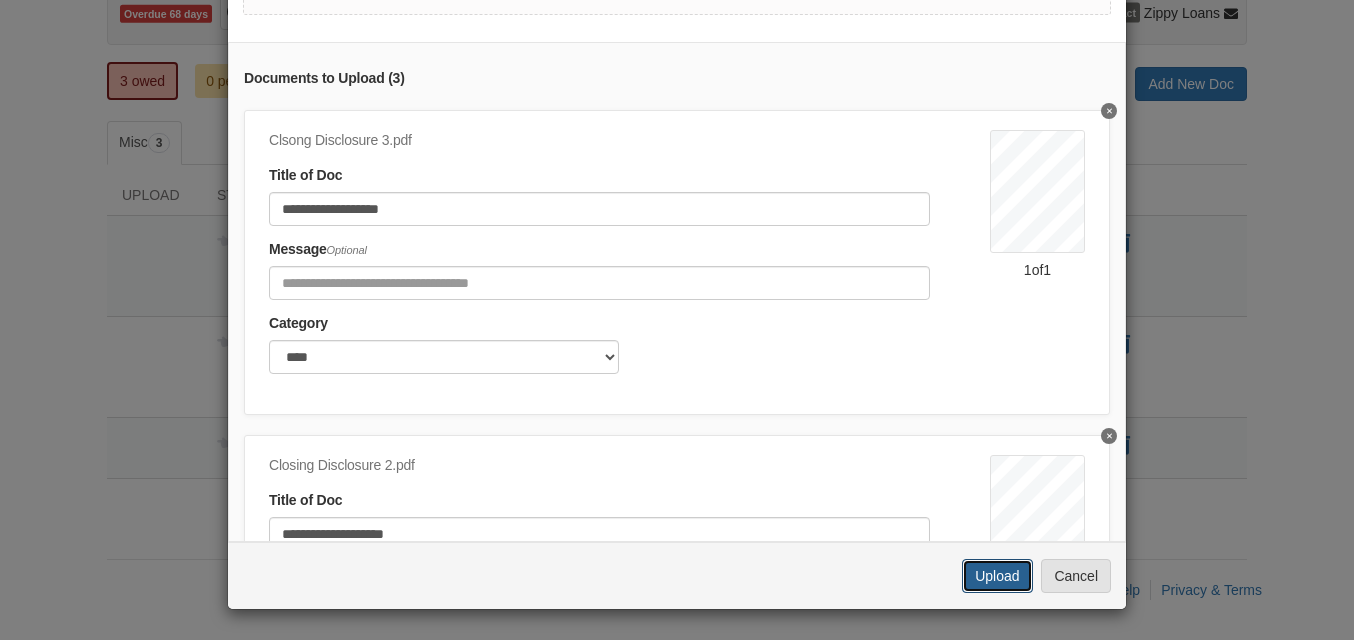 click on "Upload" at bounding box center [997, 576] 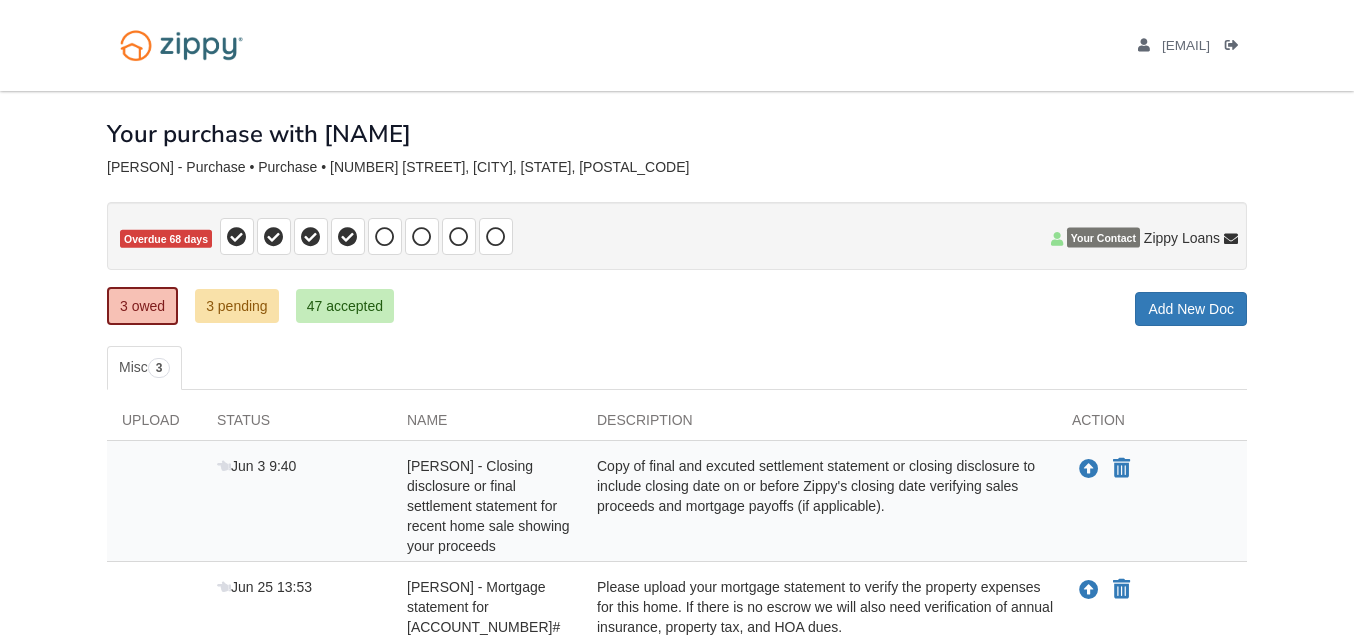 scroll, scrollTop: 237, scrollLeft: 0, axis: vertical 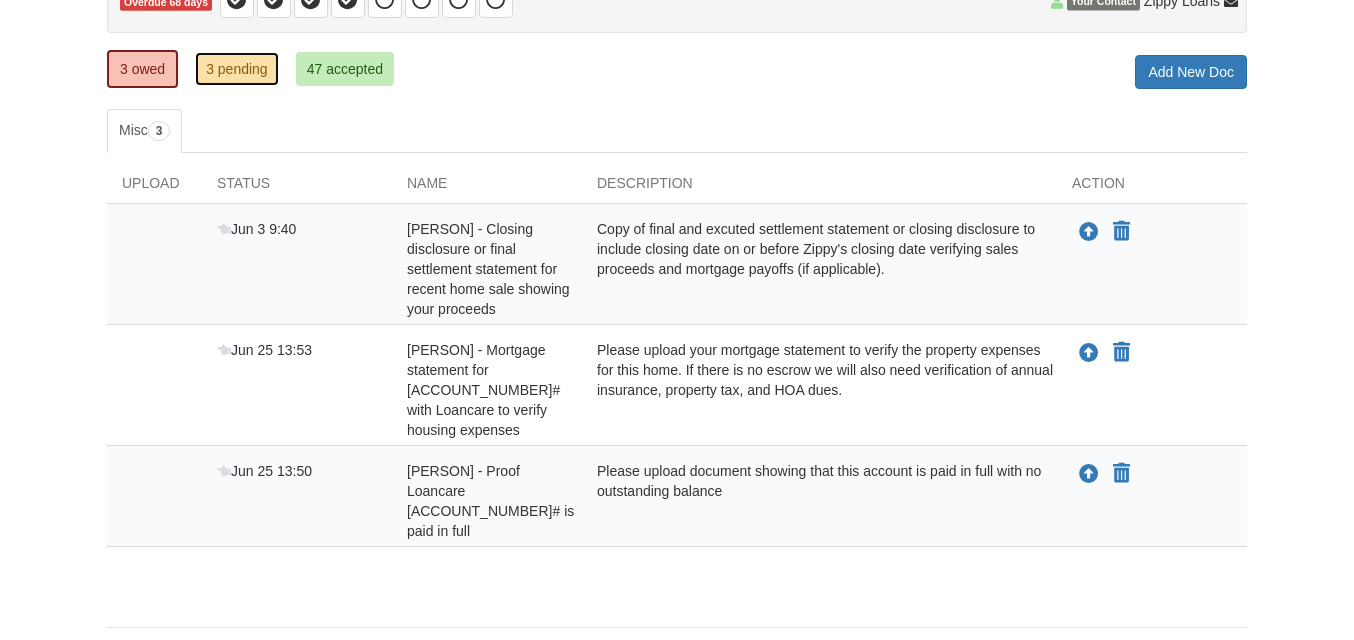 click on "3 pending" at bounding box center (237, 69) 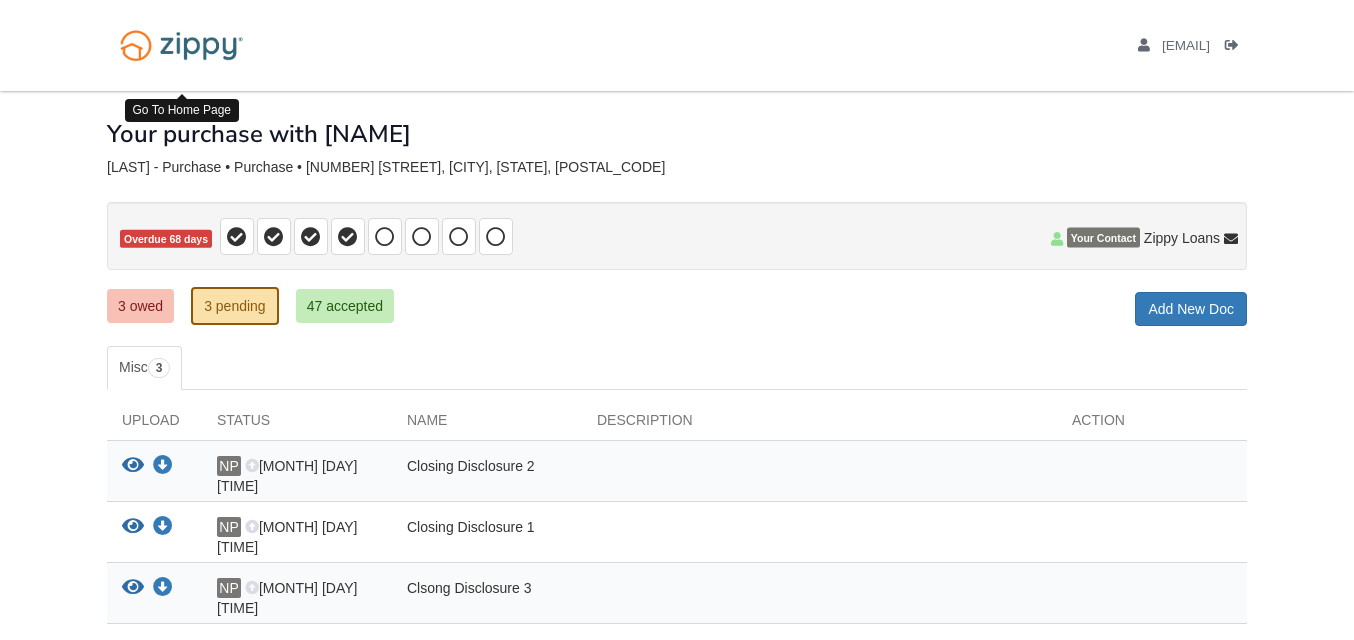 scroll, scrollTop: 0, scrollLeft: 0, axis: both 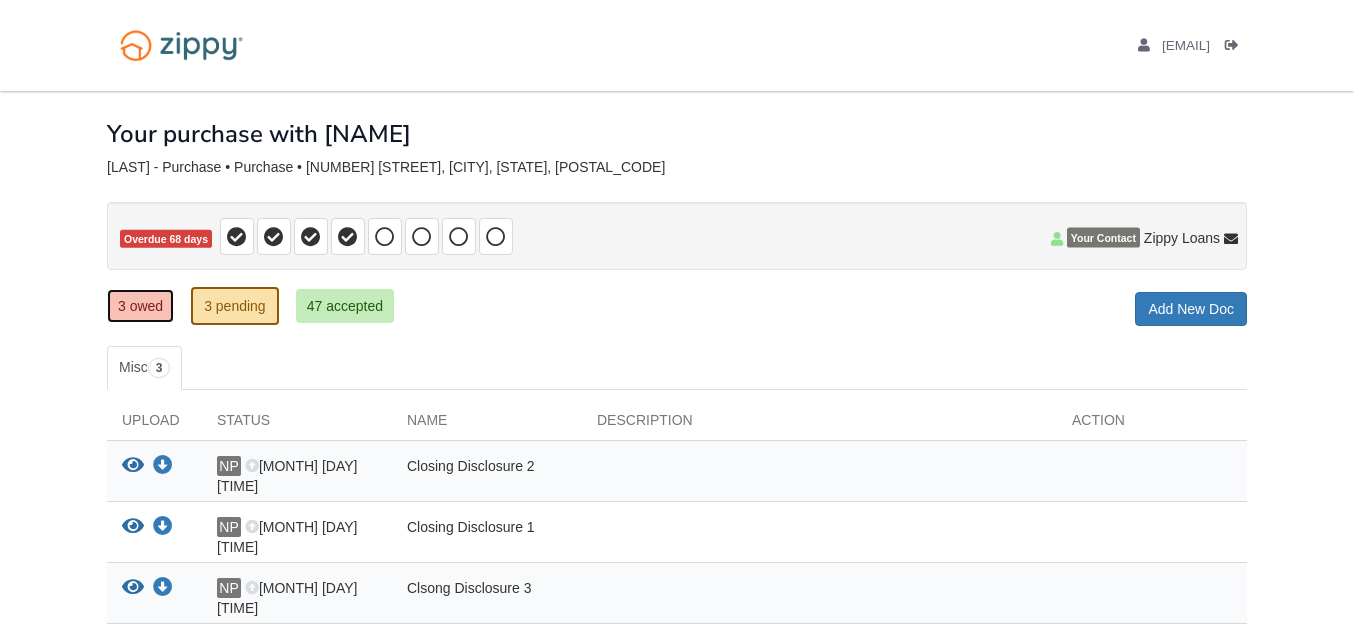 click on "3 owed" at bounding box center [140, 306] 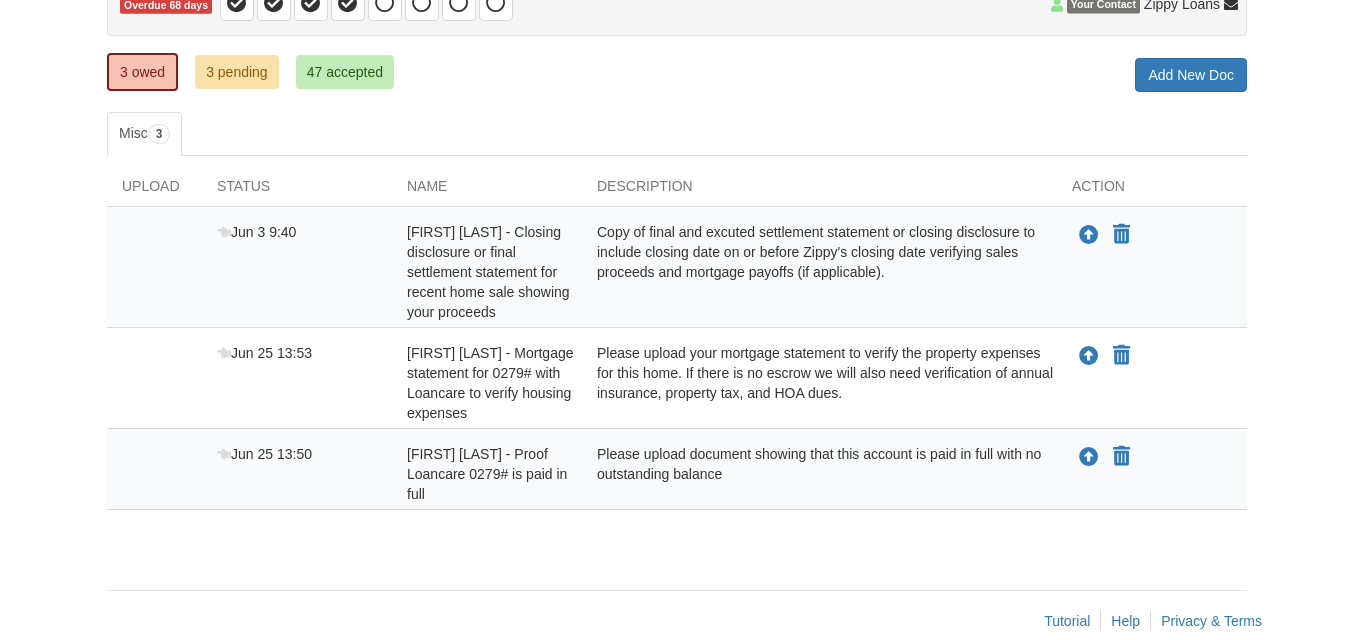 scroll, scrollTop: 240, scrollLeft: 0, axis: vertical 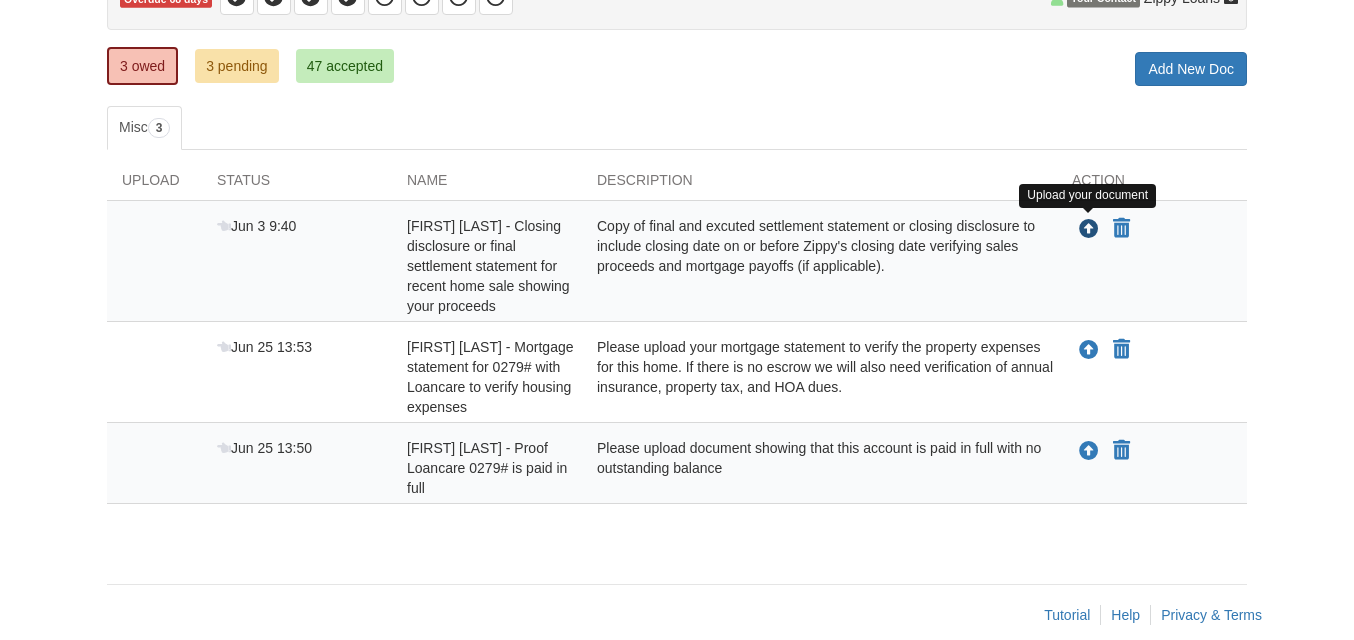 click at bounding box center [1089, 230] 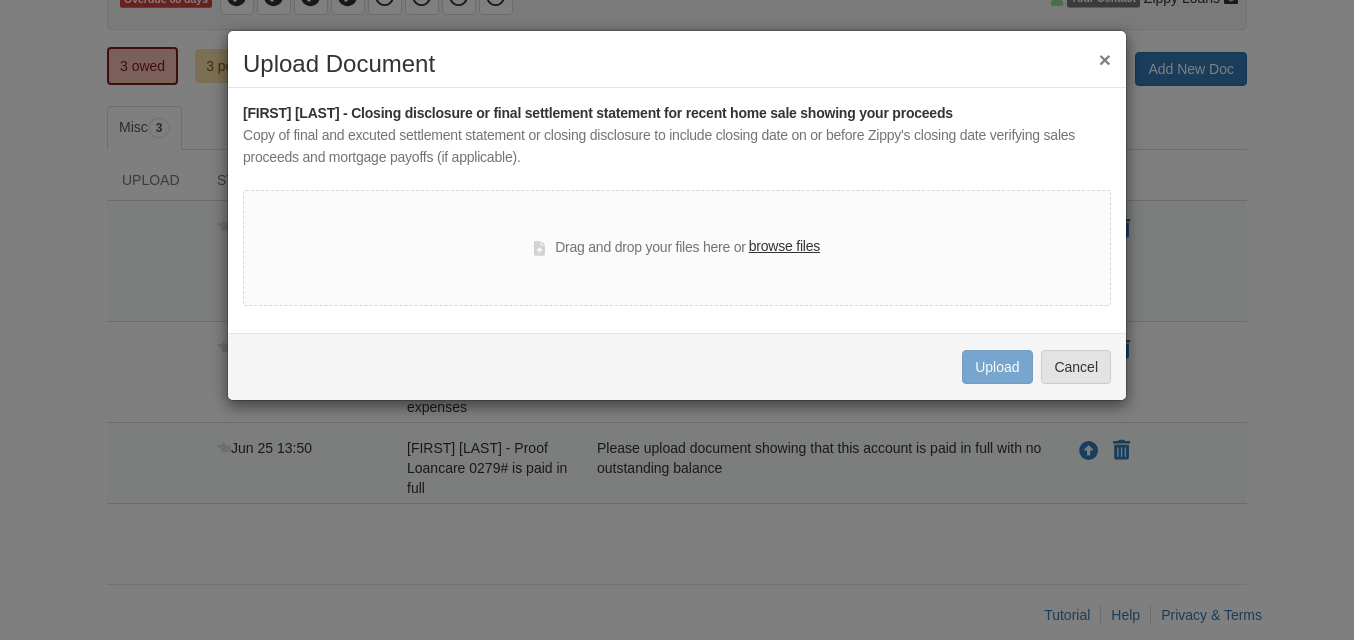 click on "browse files" at bounding box center [784, 247] 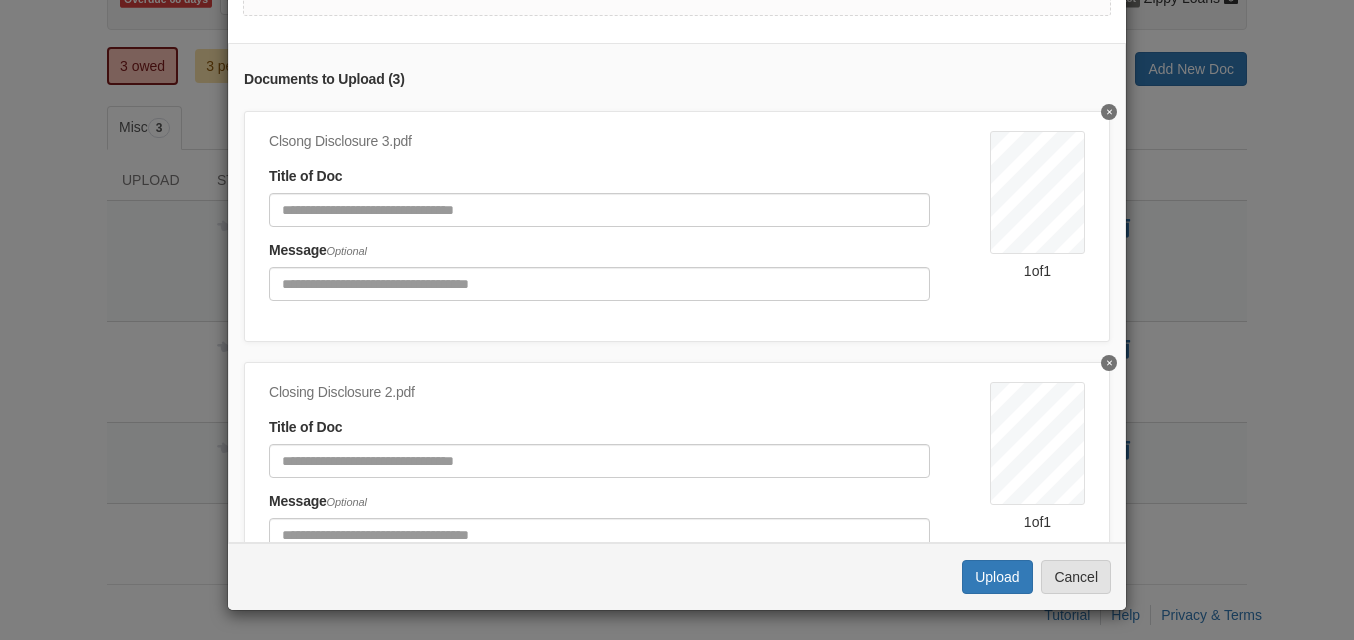 scroll, scrollTop: 241, scrollLeft: 0, axis: vertical 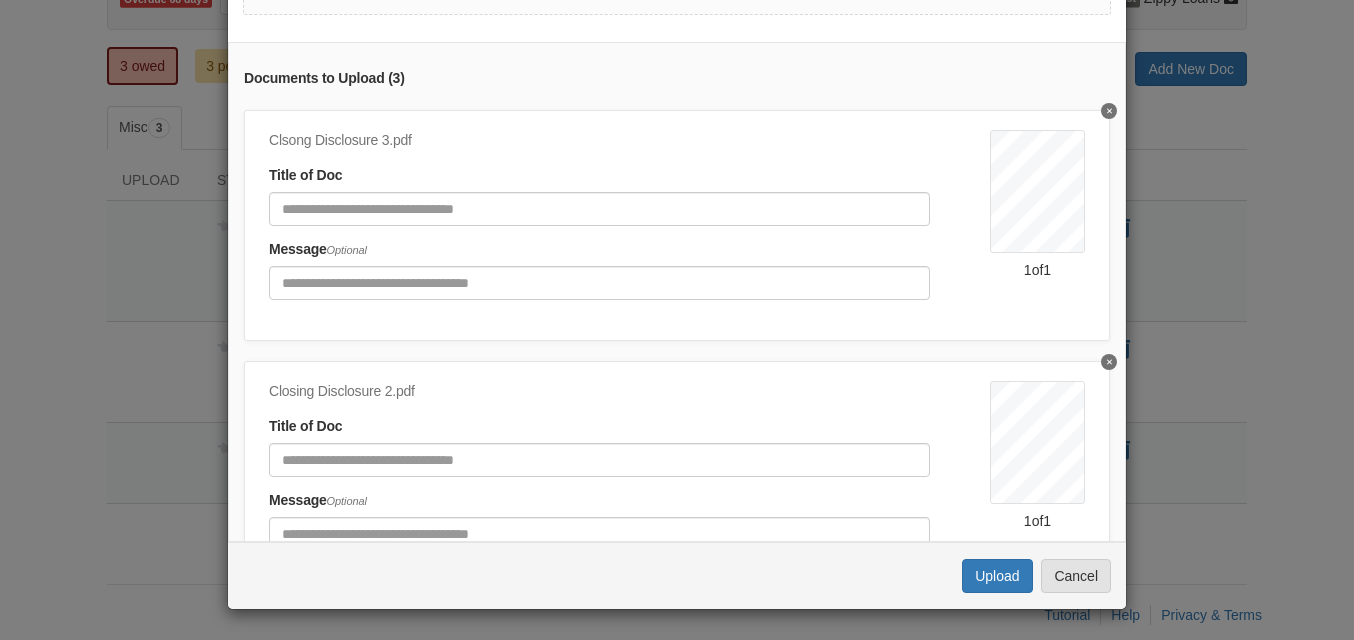 click on "Documents to Upload ( 3 ) Clsong Disclosure 3.pdf Title of Doc Message  Optional 1  of  1 Closing Disclosure 2.pdf Title of Doc Message  Optional 1  of  1 Closing Disclosure 1.pdf Title of Doc Message  Optional 1  of  1" at bounding box center [677, 292] 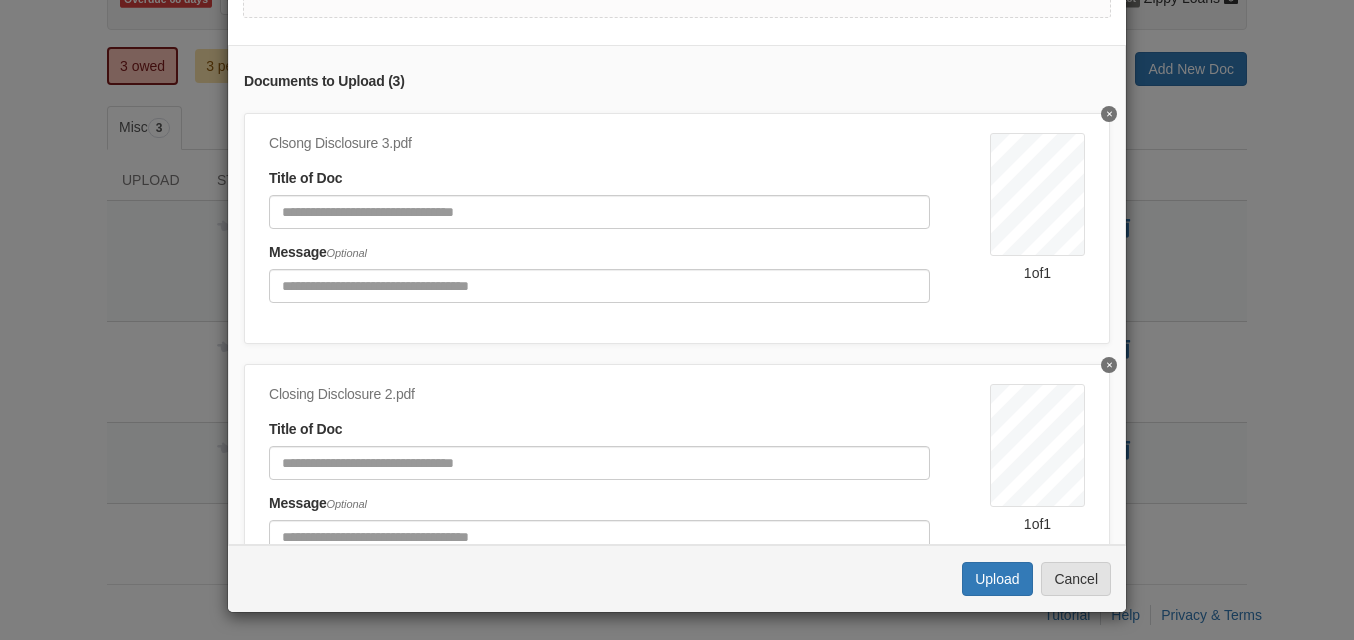 scroll, scrollTop: 241, scrollLeft: 0, axis: vertical 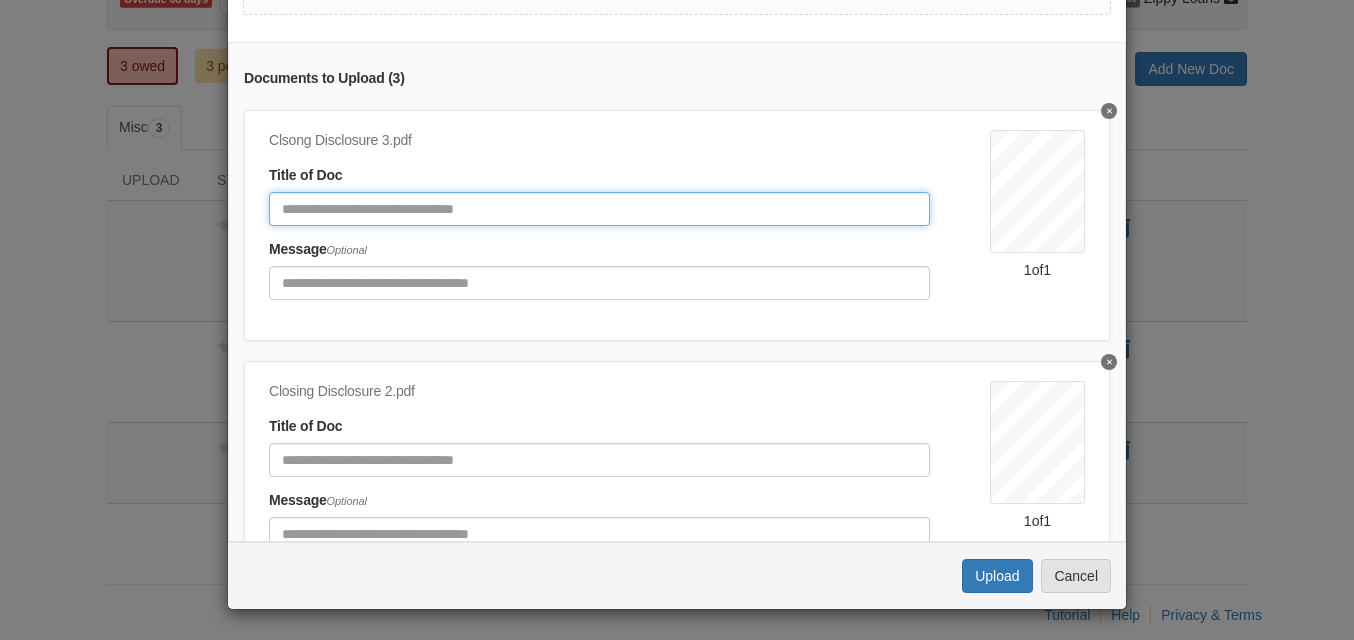 click 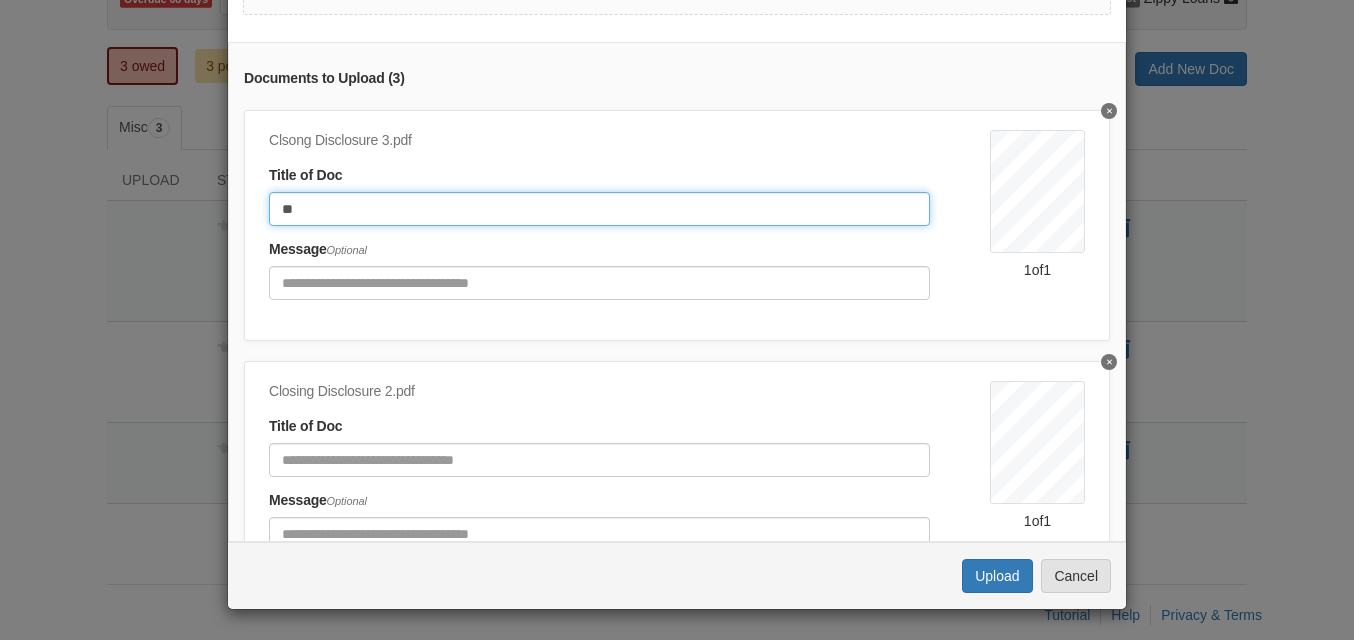 type on "*" 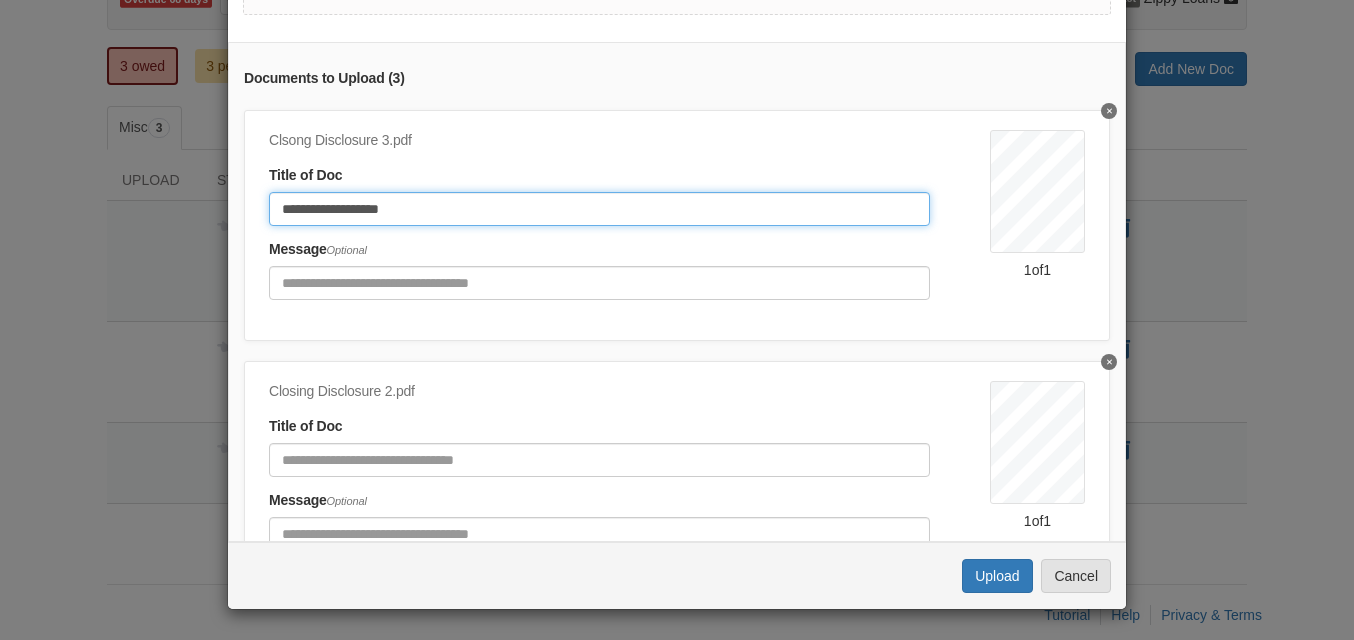 drag, startPoint x: 406, startPoint y: 210, endPoint x: 147, endPoint y: 241, distance: 260.8486 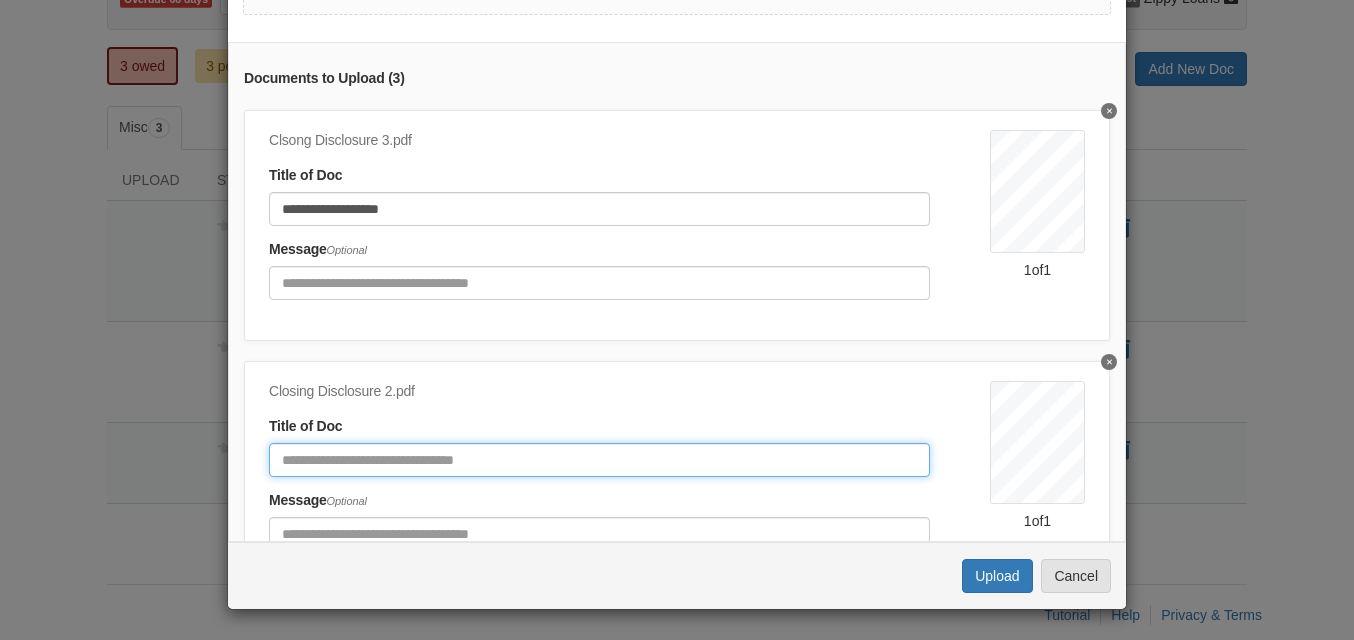 click 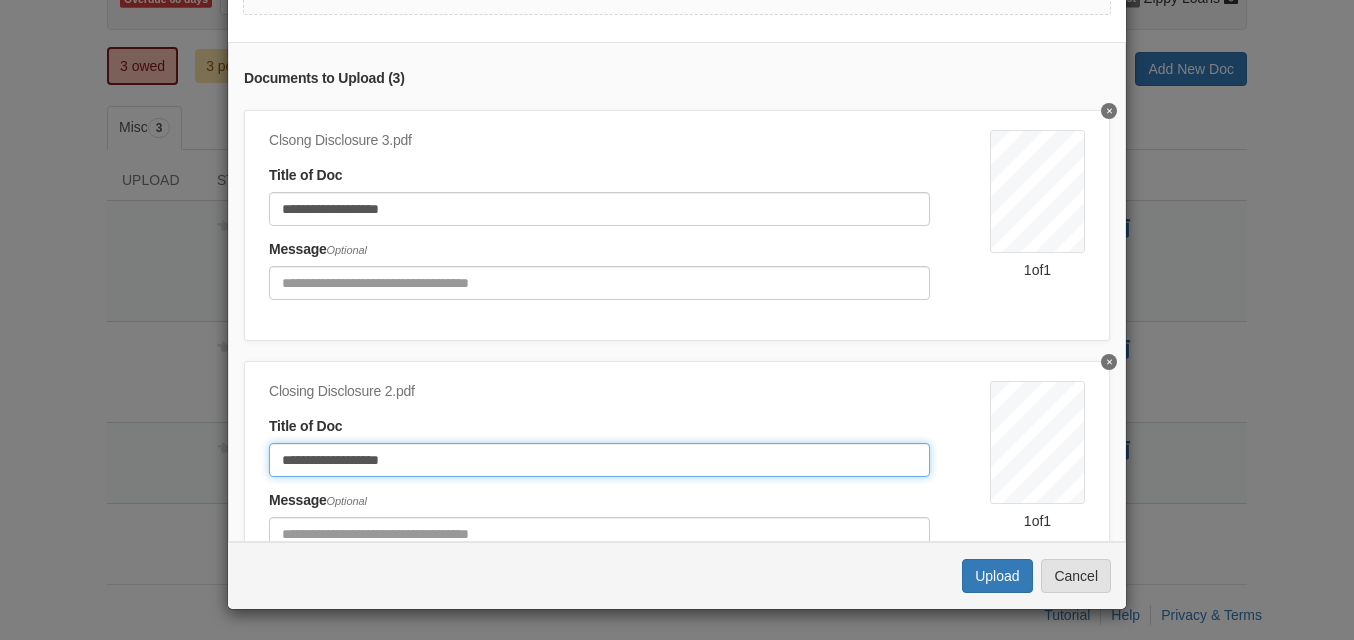 type on "**********" 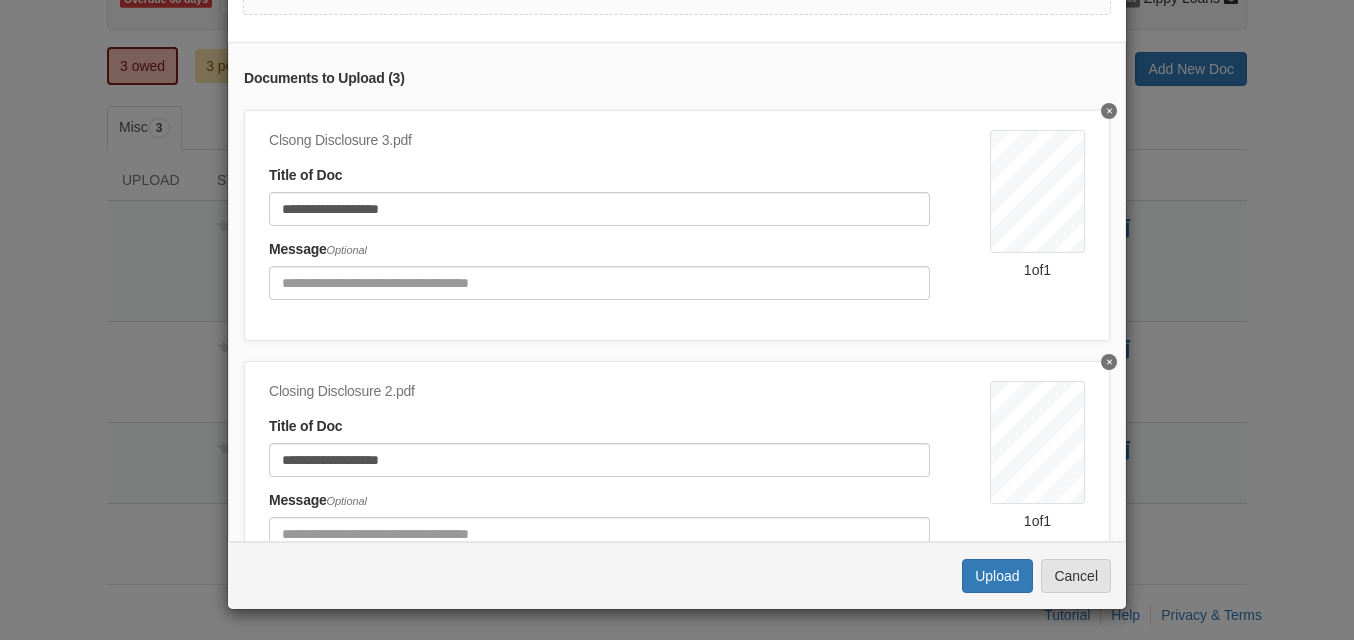 click on "**********" 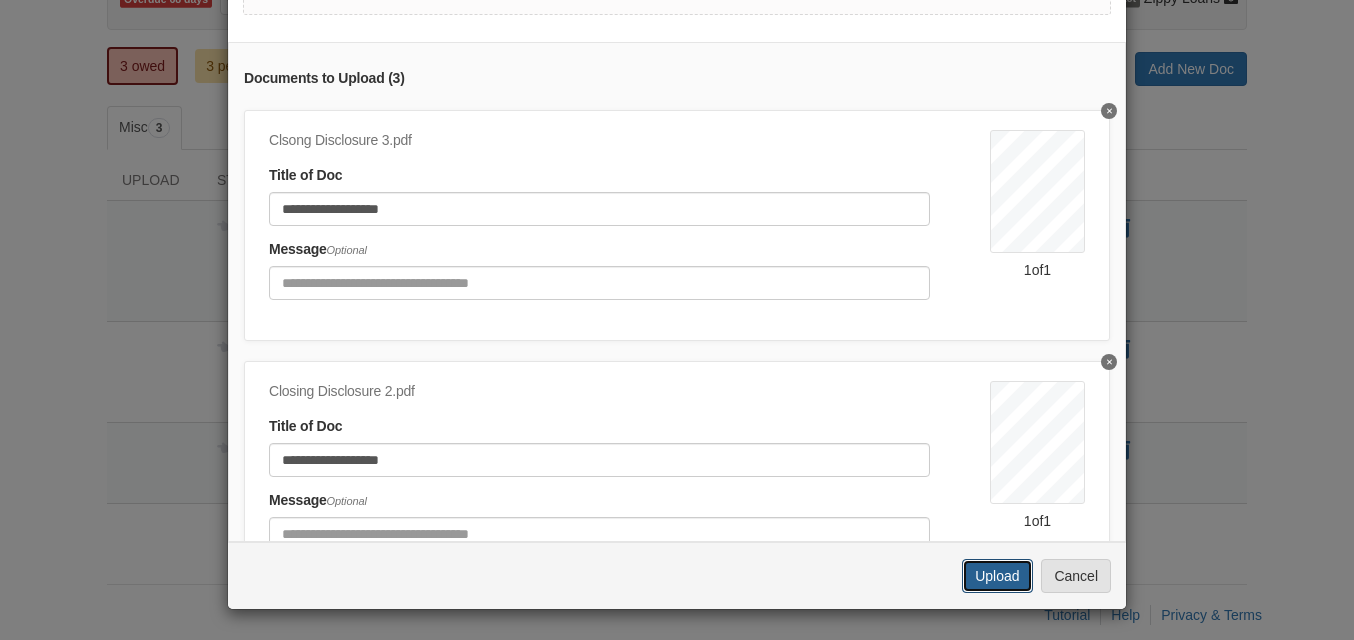 click on "Upload" at bounding box center (997, 576) 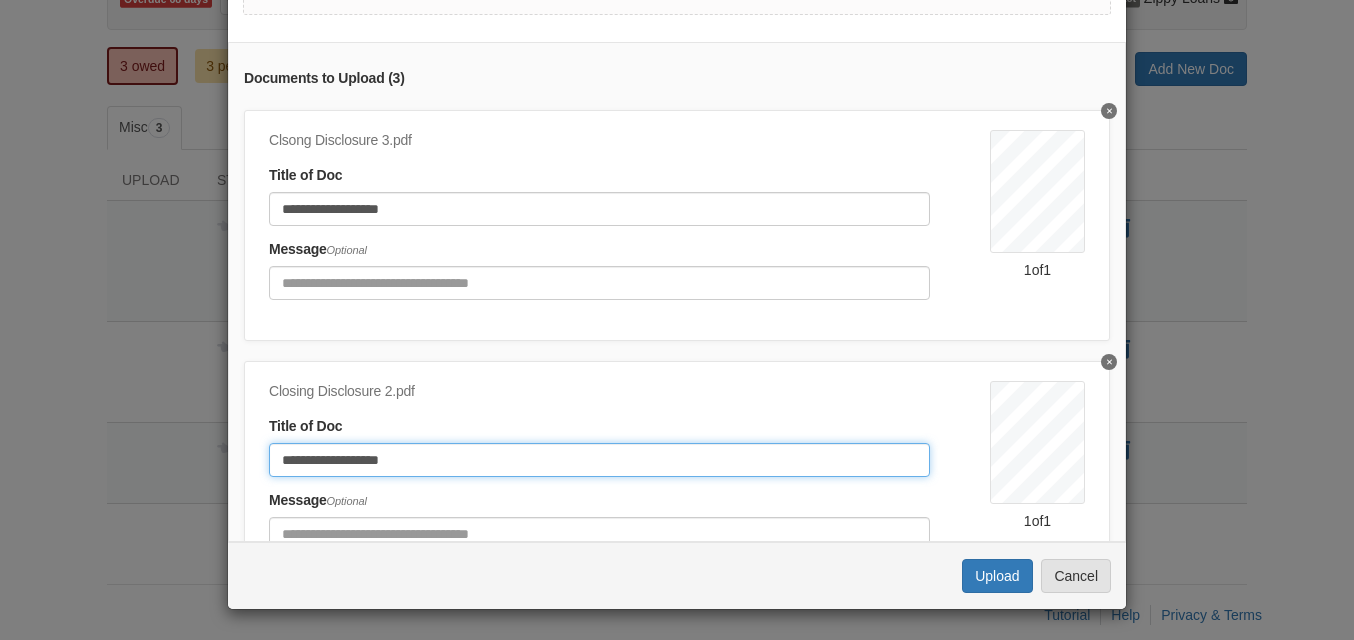click on "**********" 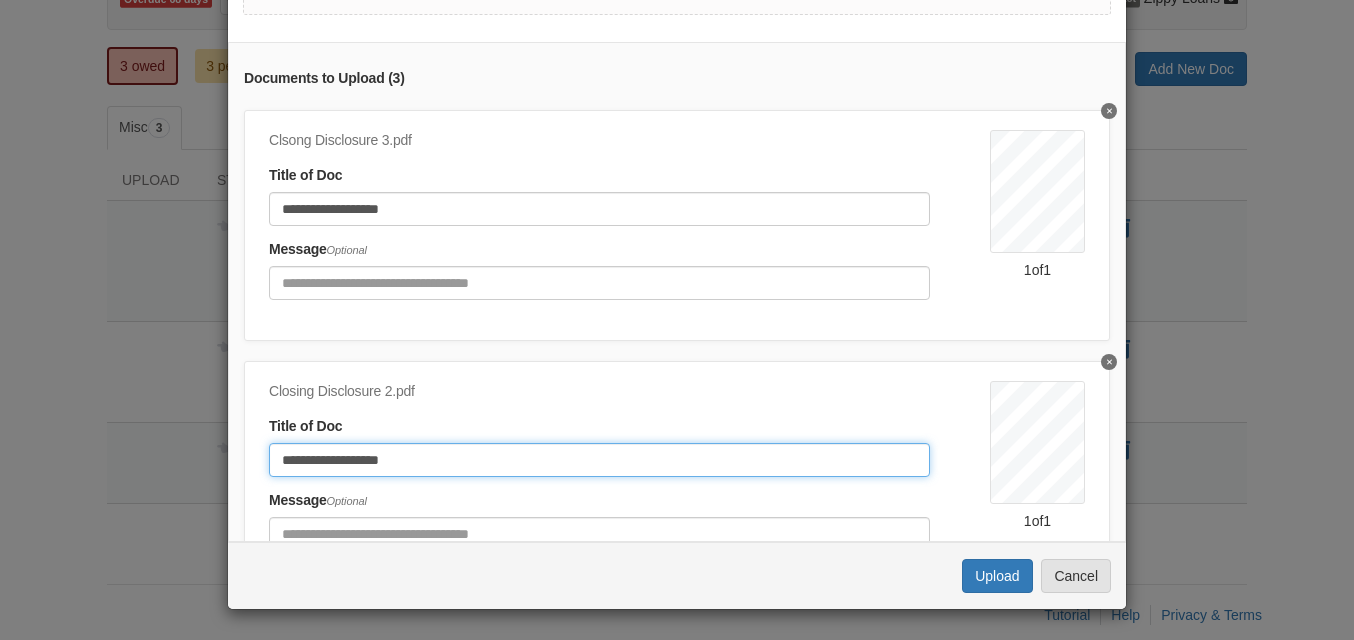 drag, startPoint x: 919, startPoint y: 458, endPoint x: 926, endPoint y: 546, distance: 88.27797 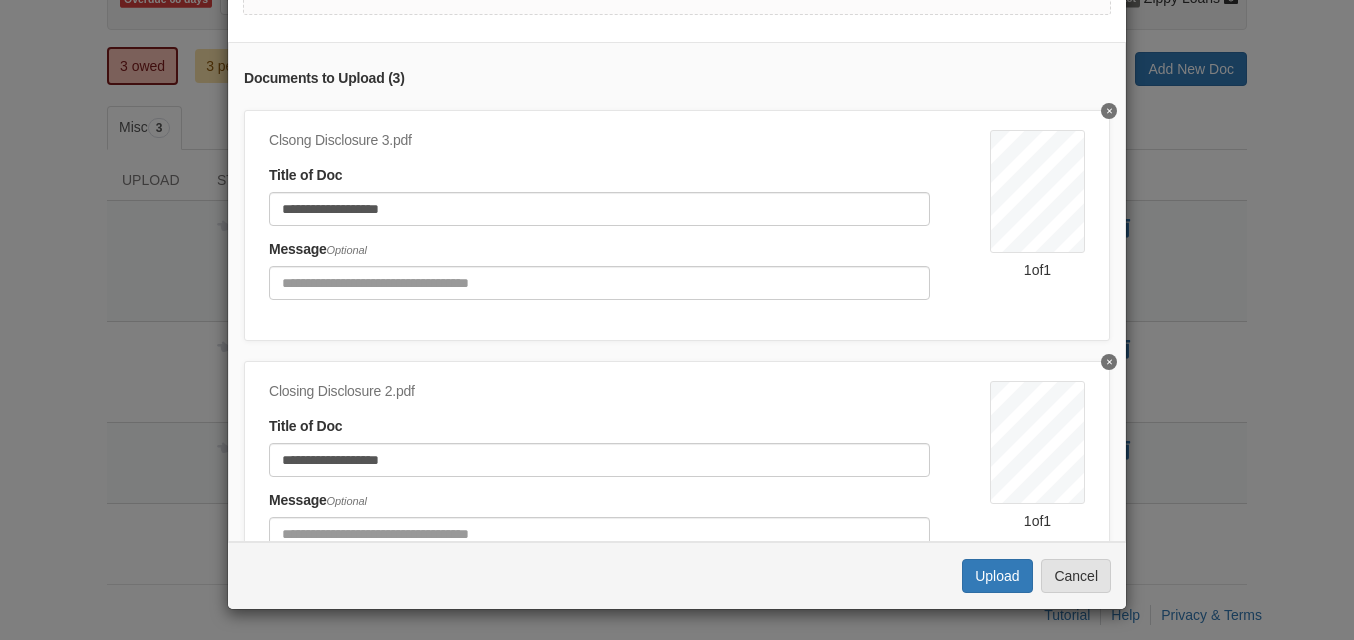 click on "**********" at bounding box center [629, 472] 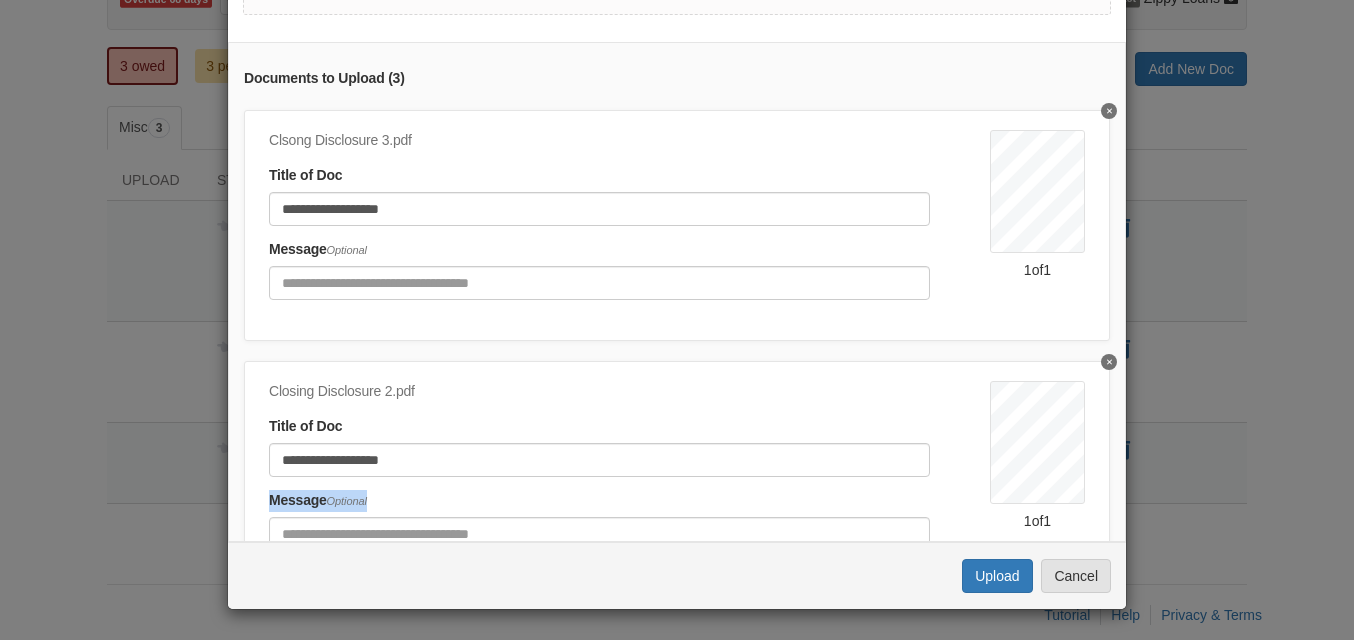 drag, startPoint x: 962, startPoint y: 504, endPoint x: 966, endPoint y: 529, distance: 25.317978 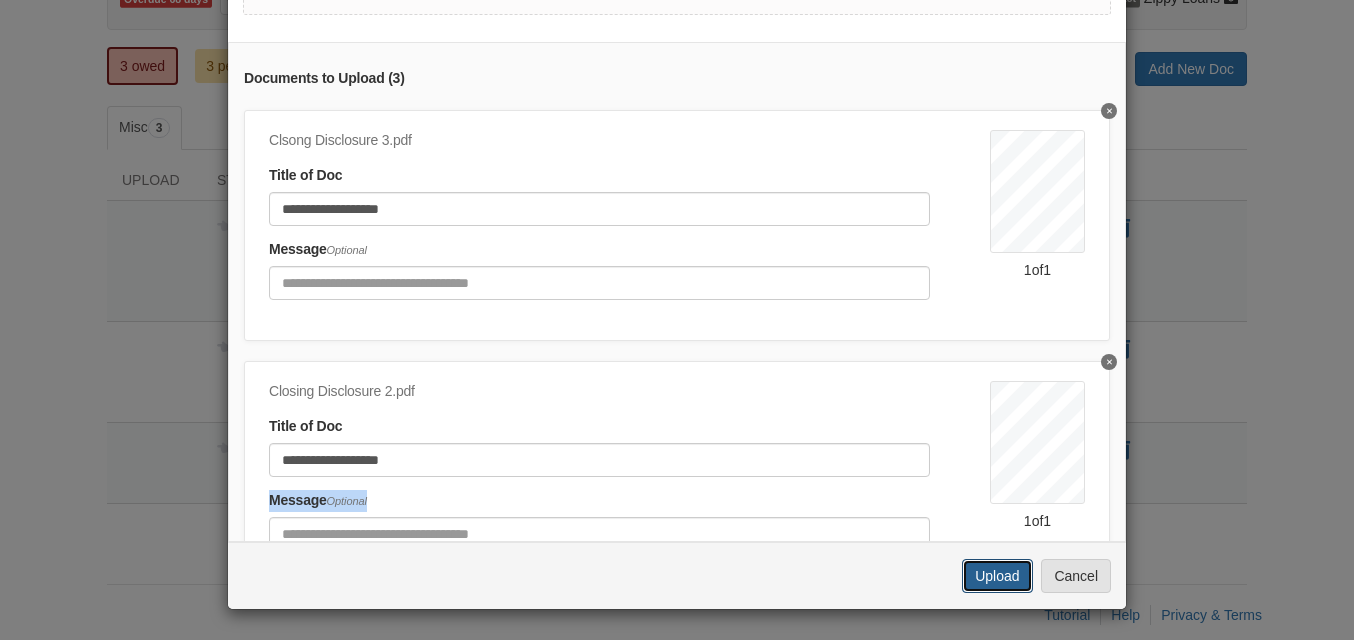 click on "Upload" at bounding box center [997, 576] 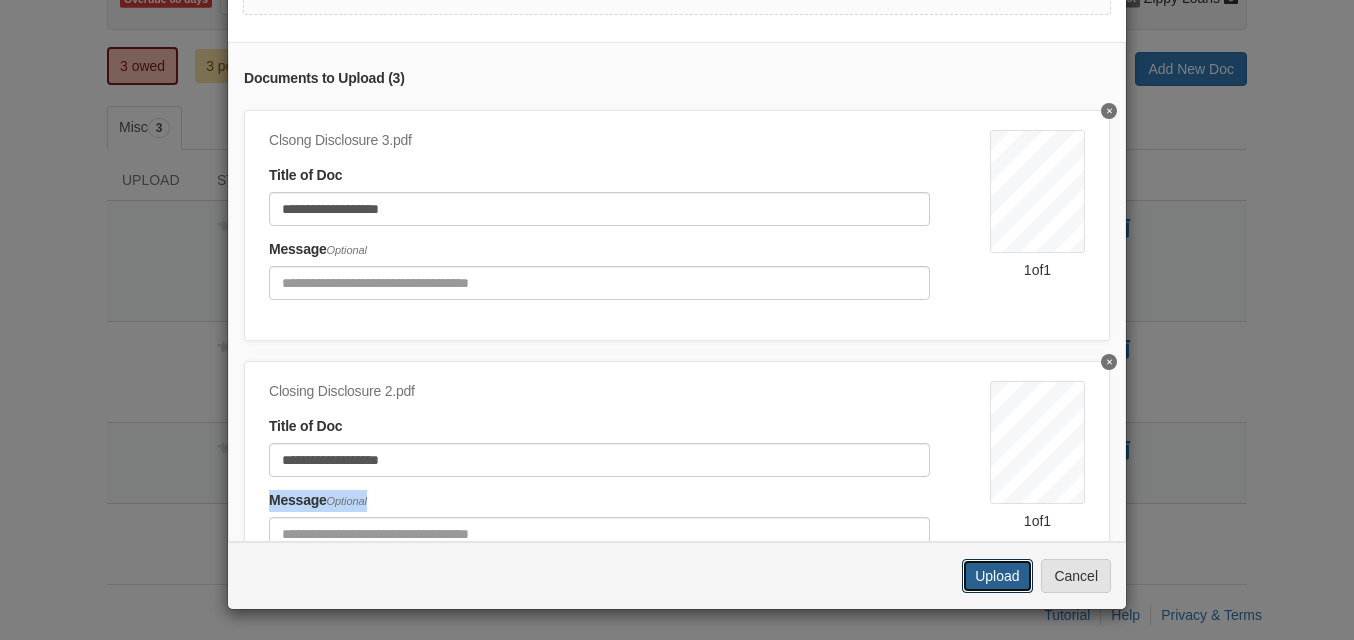 type 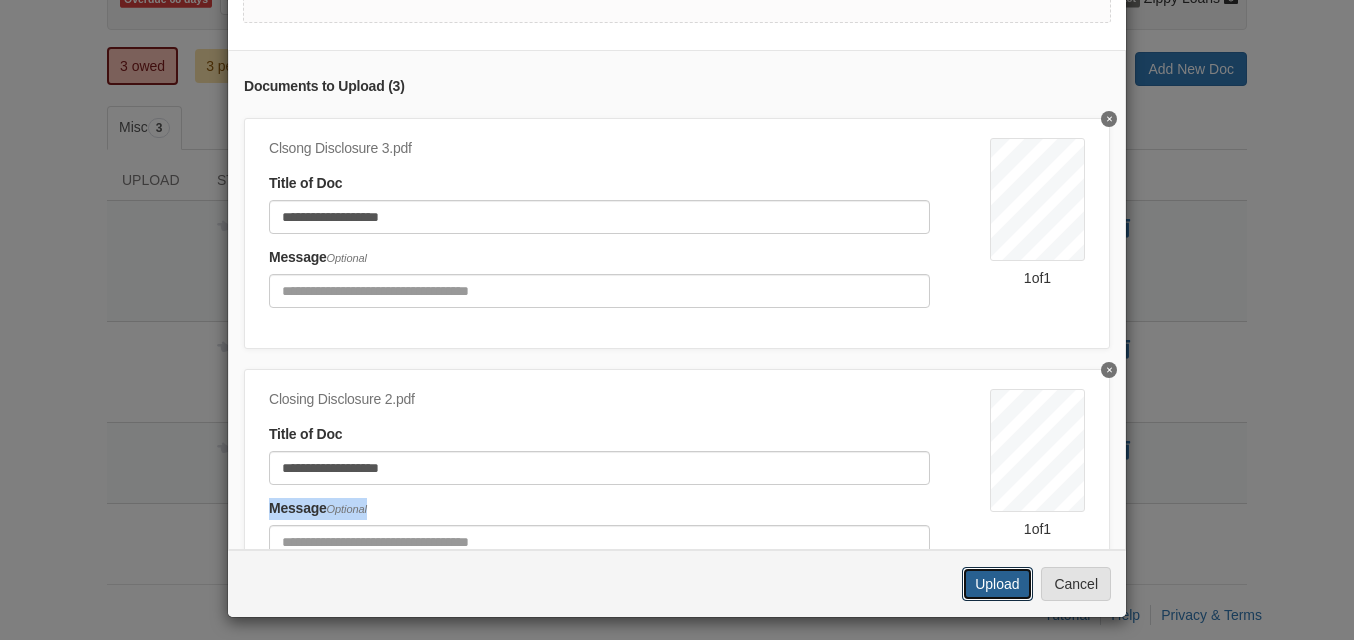 scroll, scrollTop: 241, scrollLeft: 0, axis: vertical 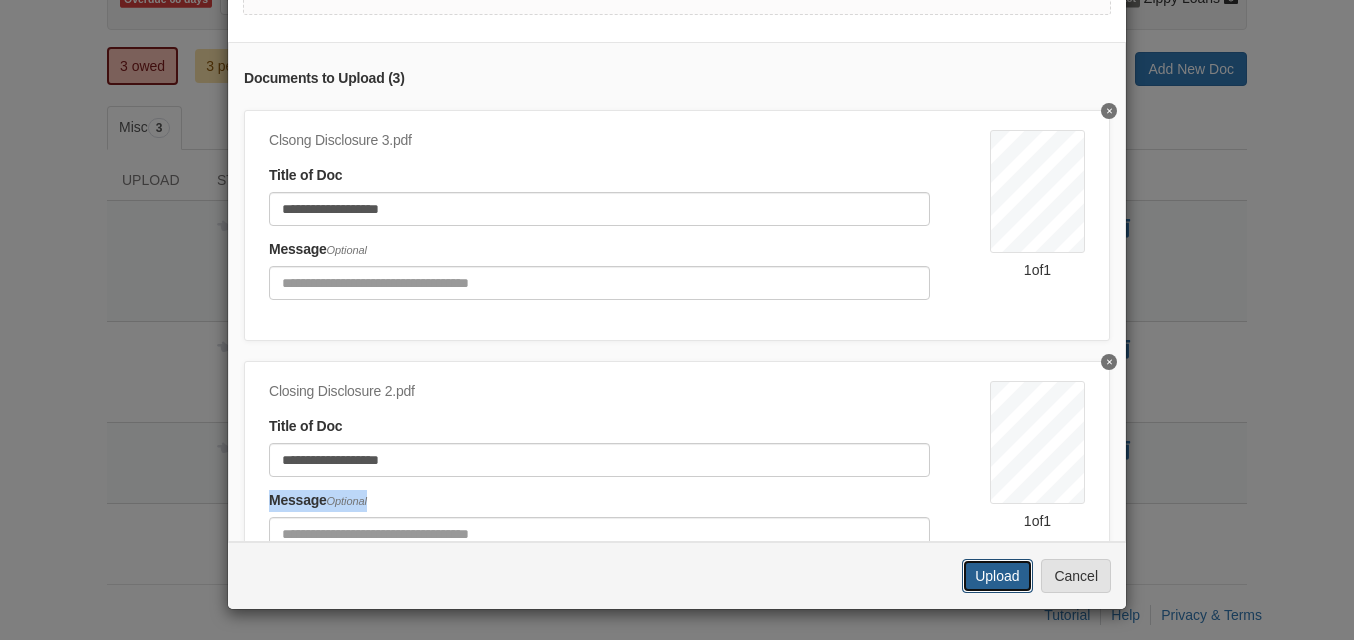 click on "Upload" at bounding box center [997, 576] 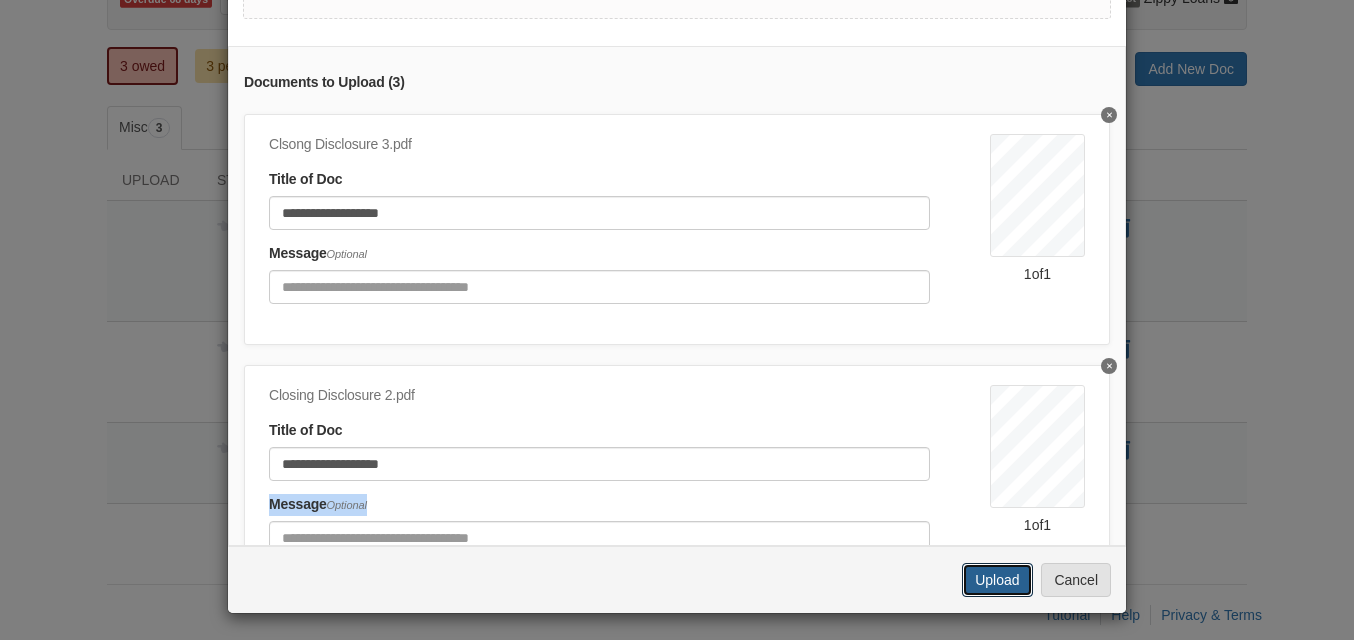 scroll, scrollTop: 241, scrollLeft: 0, axis: vertical 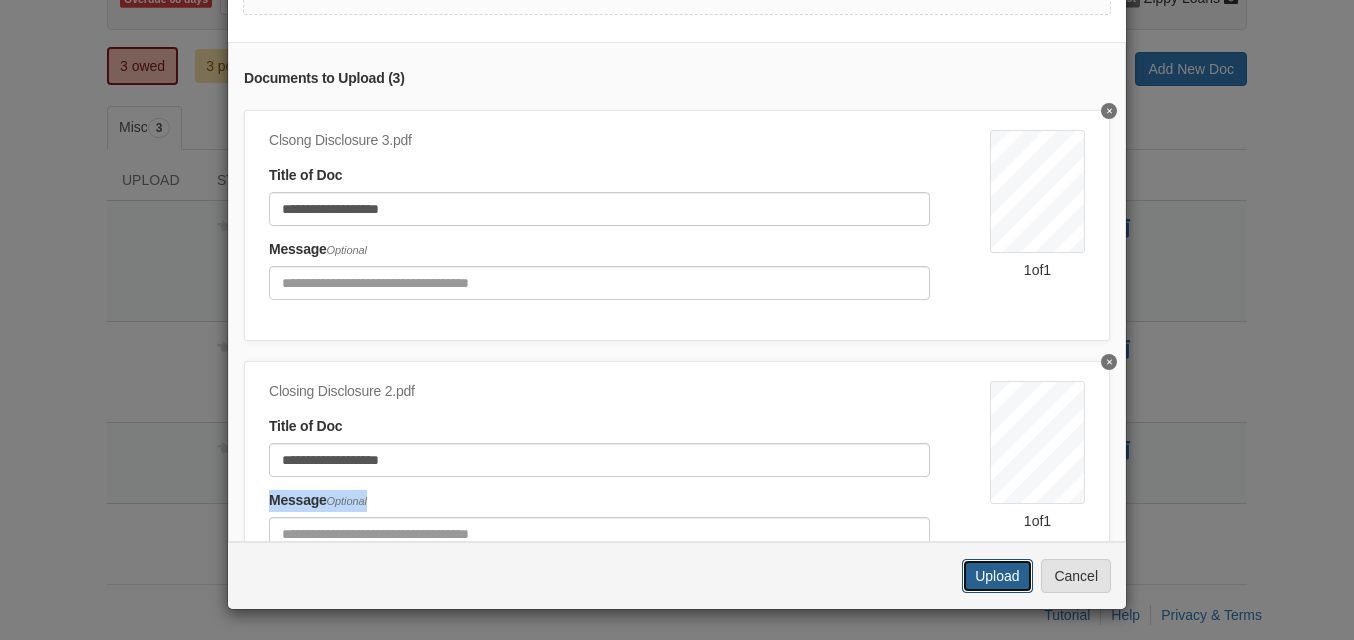 click on "Upload" at bounding box center [997, 576] 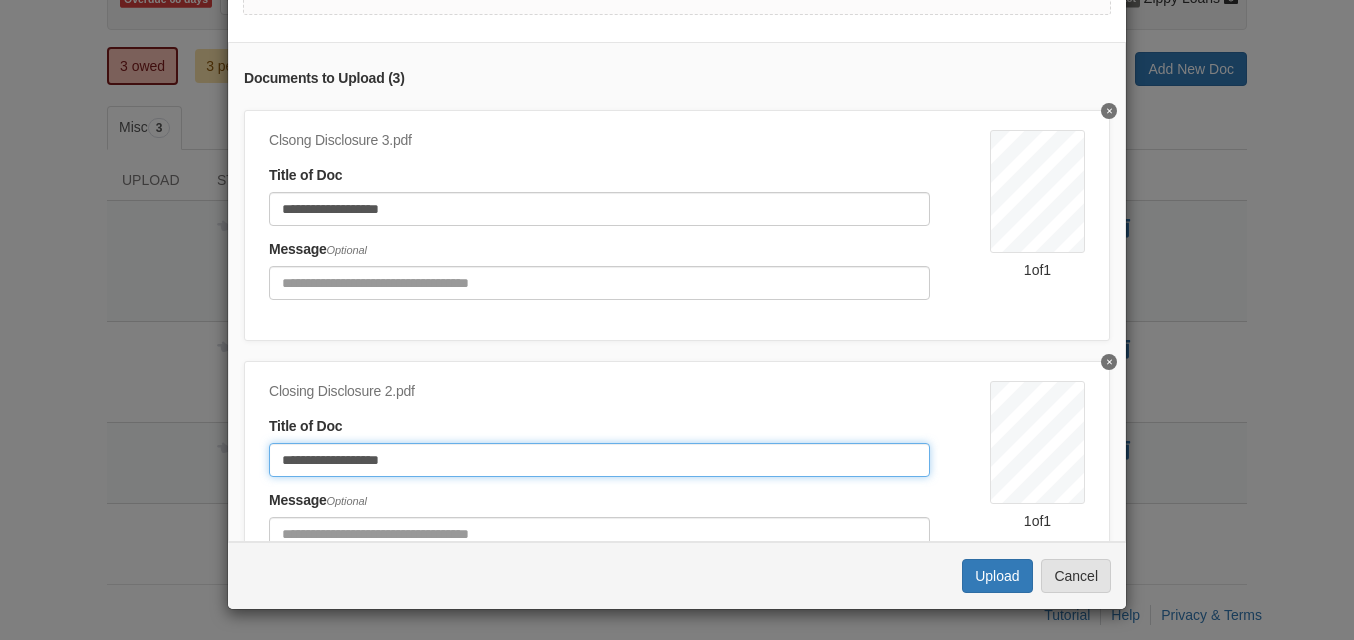 click on "**********" 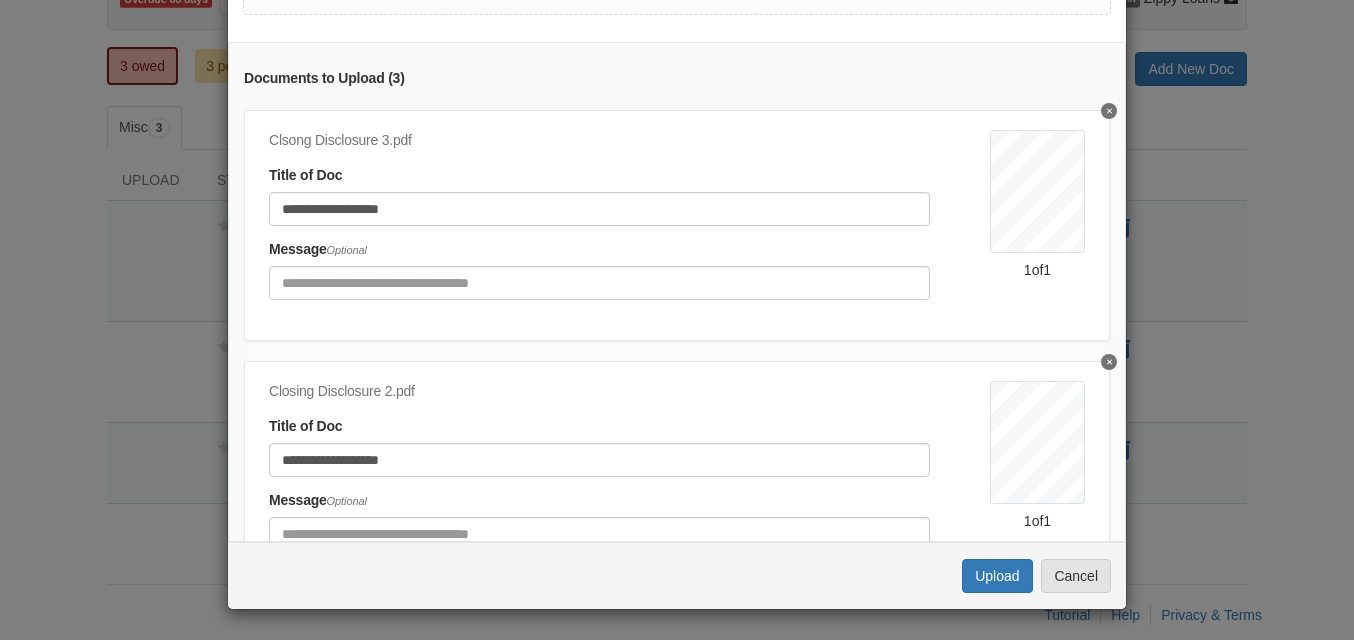 click on "Message  Optional" at bounding box center [599, 520] 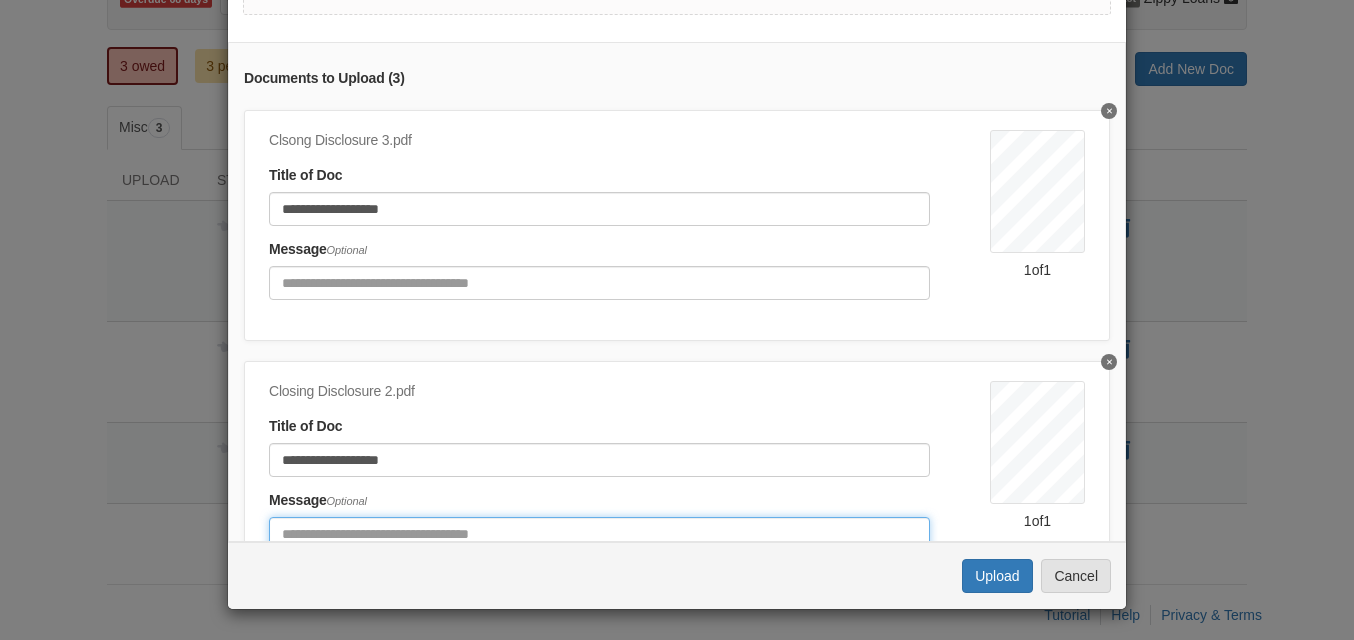 click at bounding box center [599, 534] 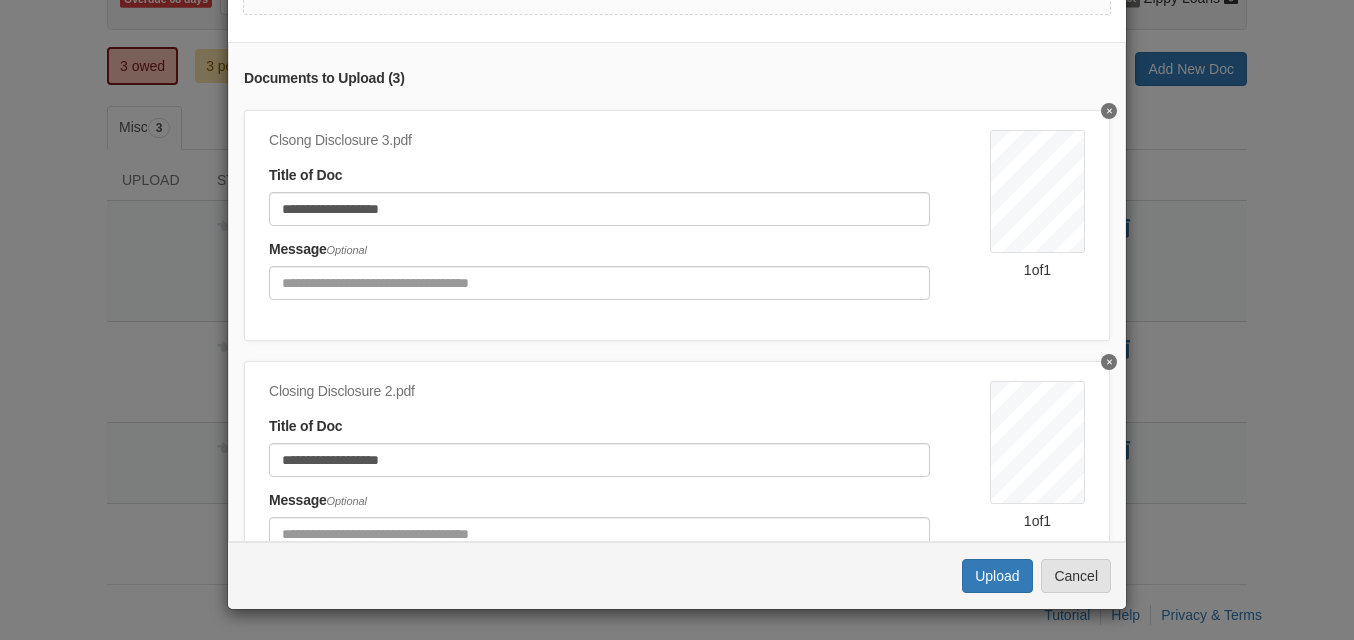 click on "**********" 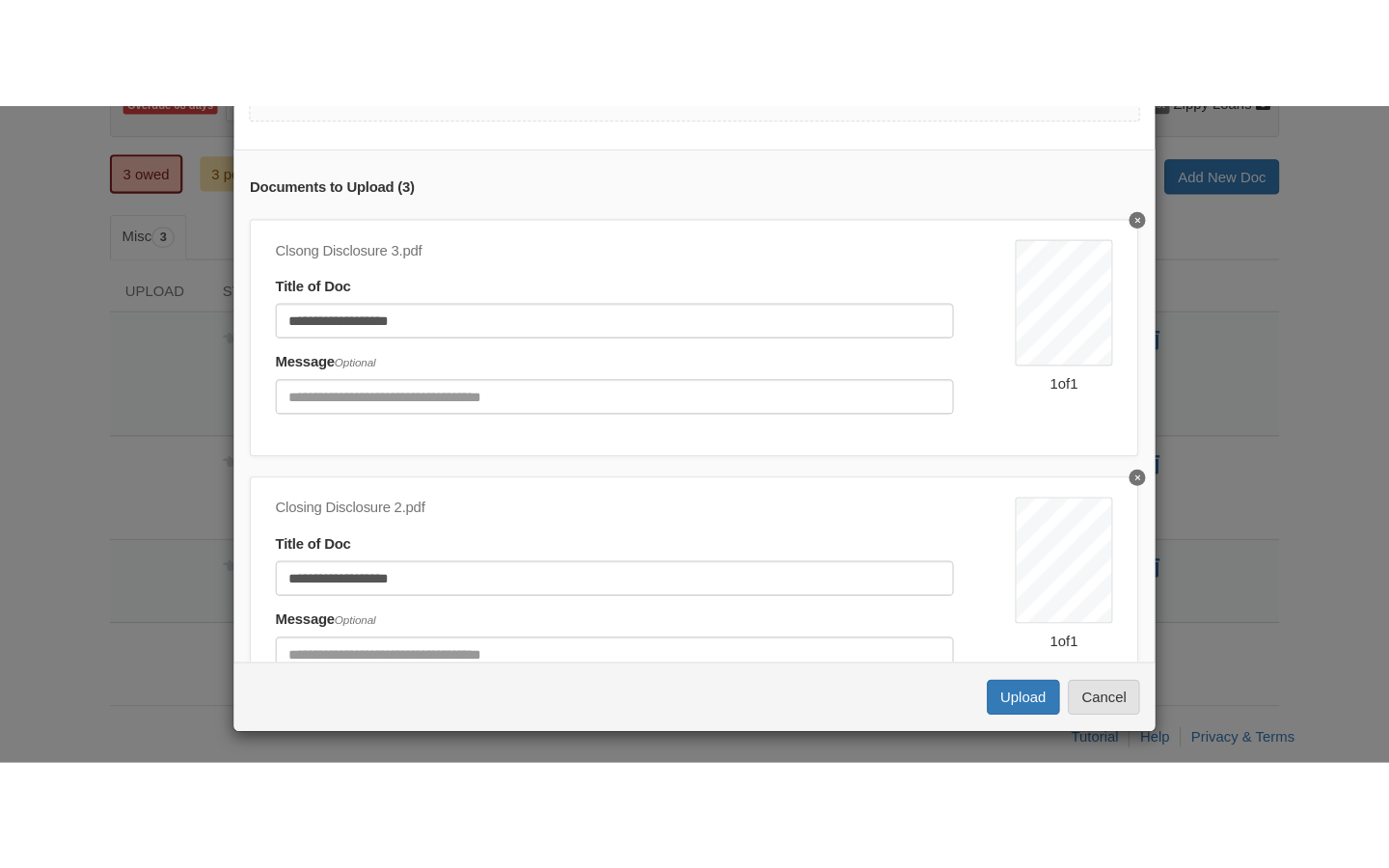 scroll, scrollTop: 4, scrollLeft: 0, axis: vertical 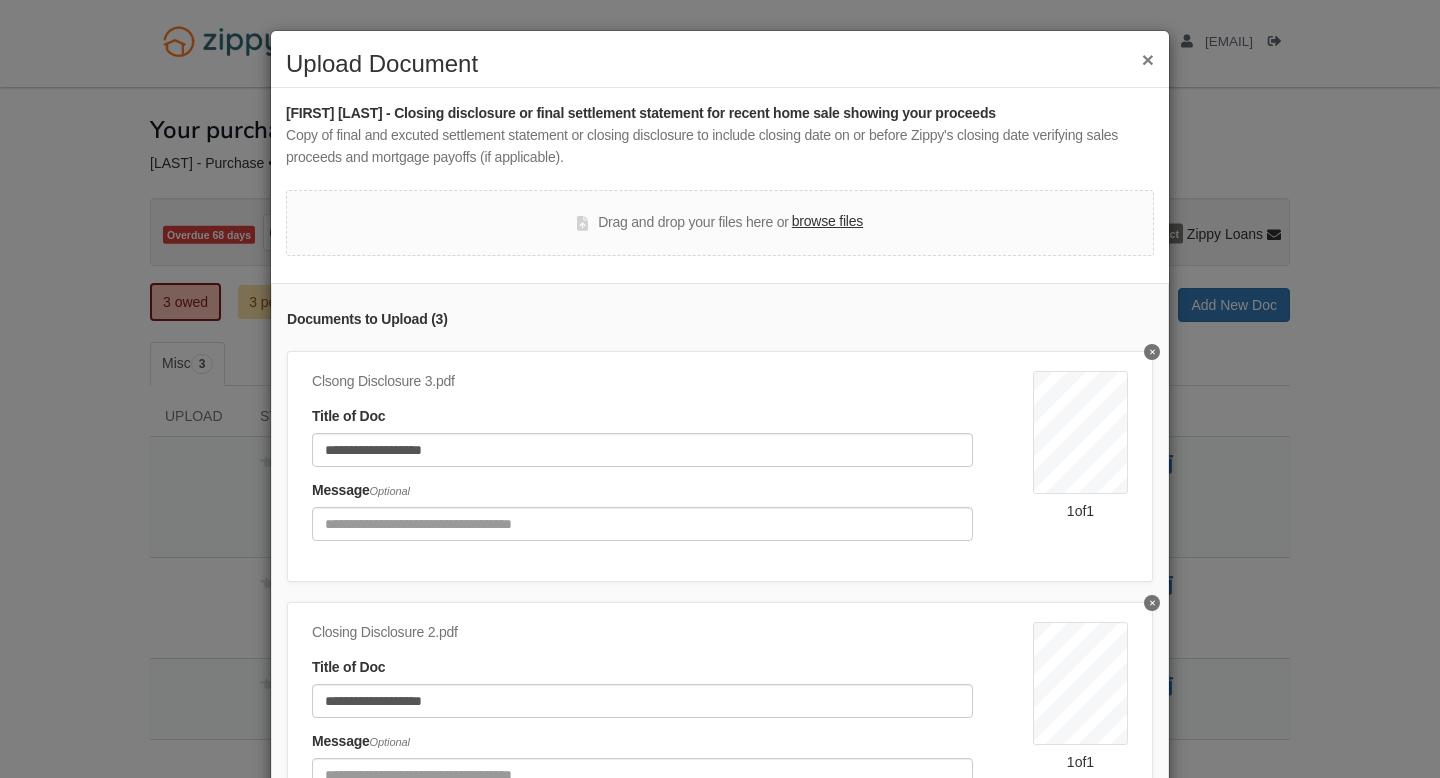 click on "Clsong Disclosure 3.pdf" at bounding box center [642, 382] 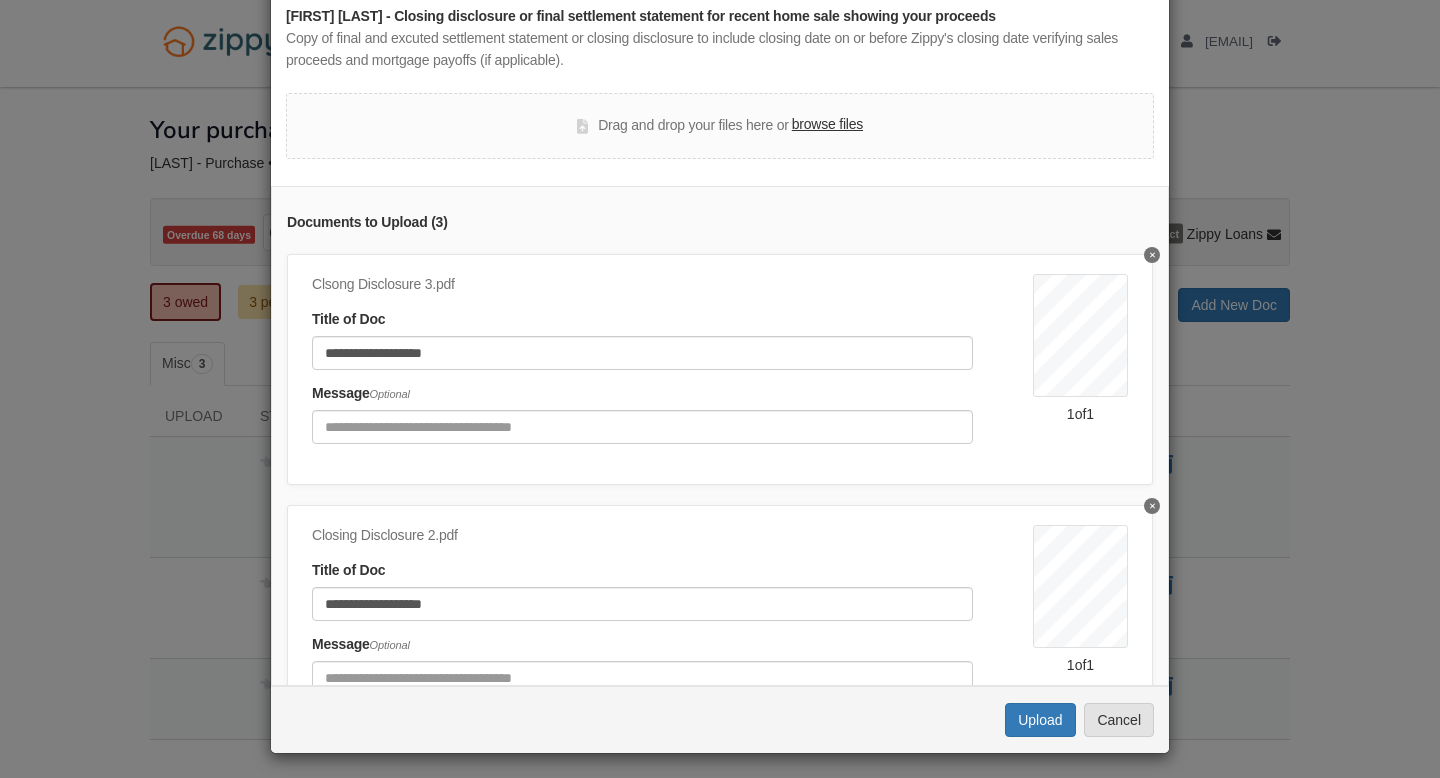 scroll, scrollTop: 103, scrollLeft: 0, axis: vertical 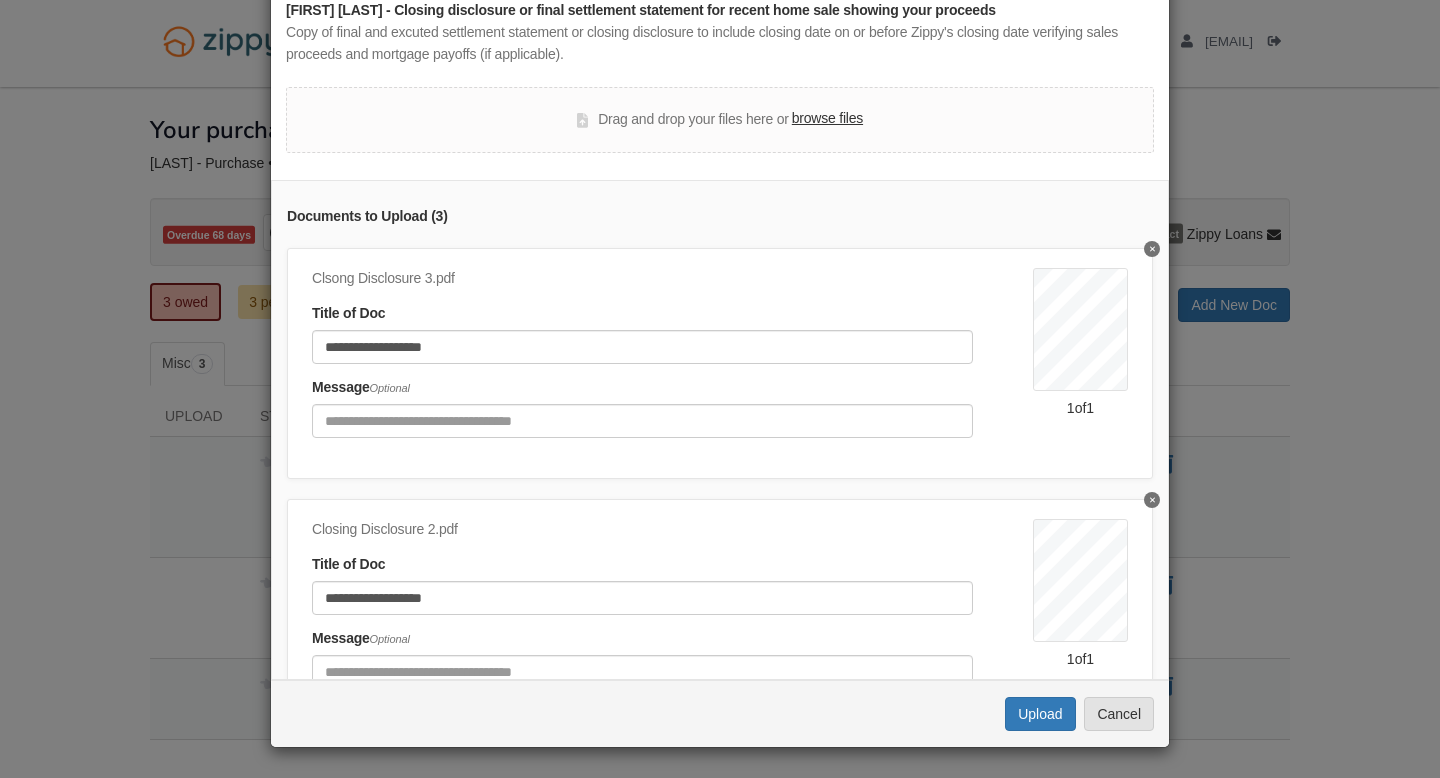 click on "Closing Disclosure 2.pdf" at bounding box center [642, 530] 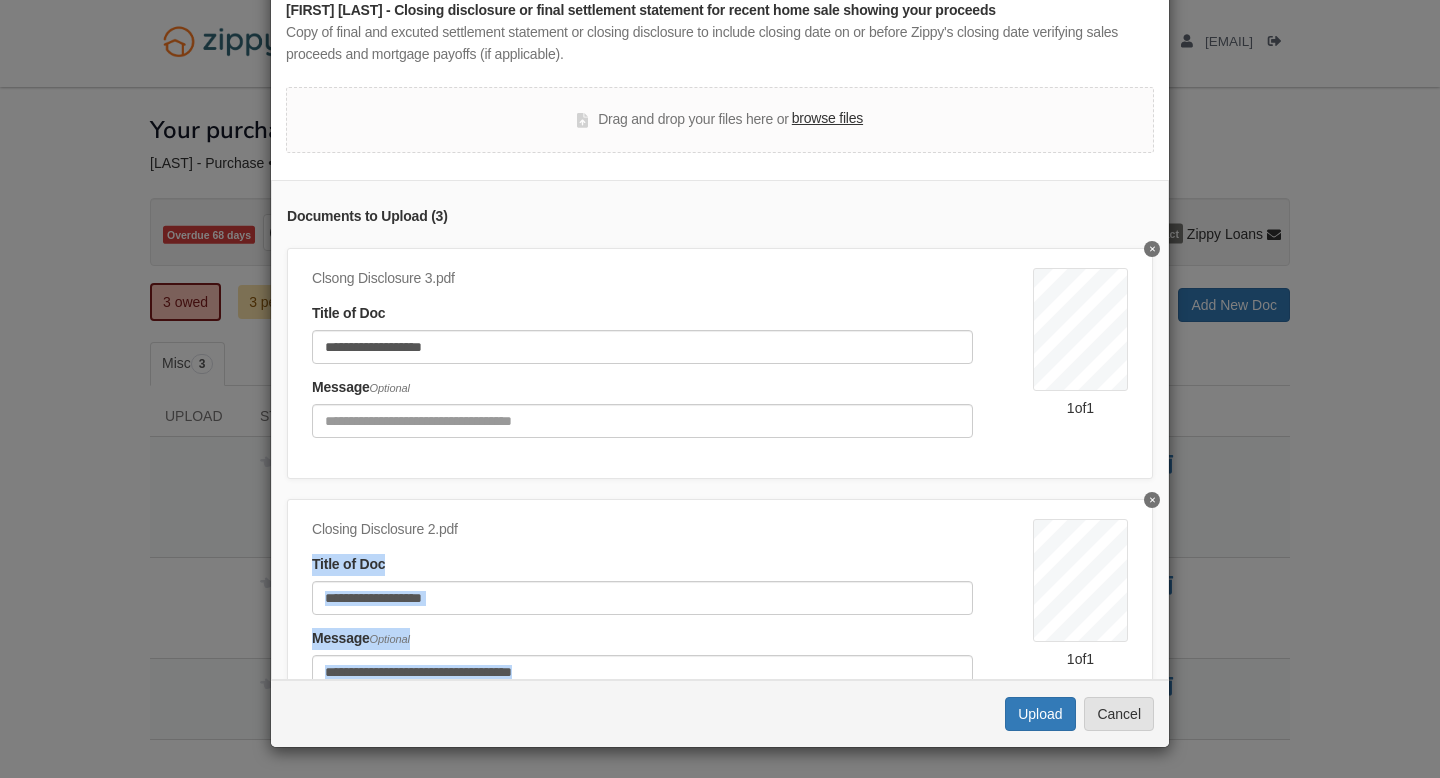 click on "**********" at bounding box center [672, 610] 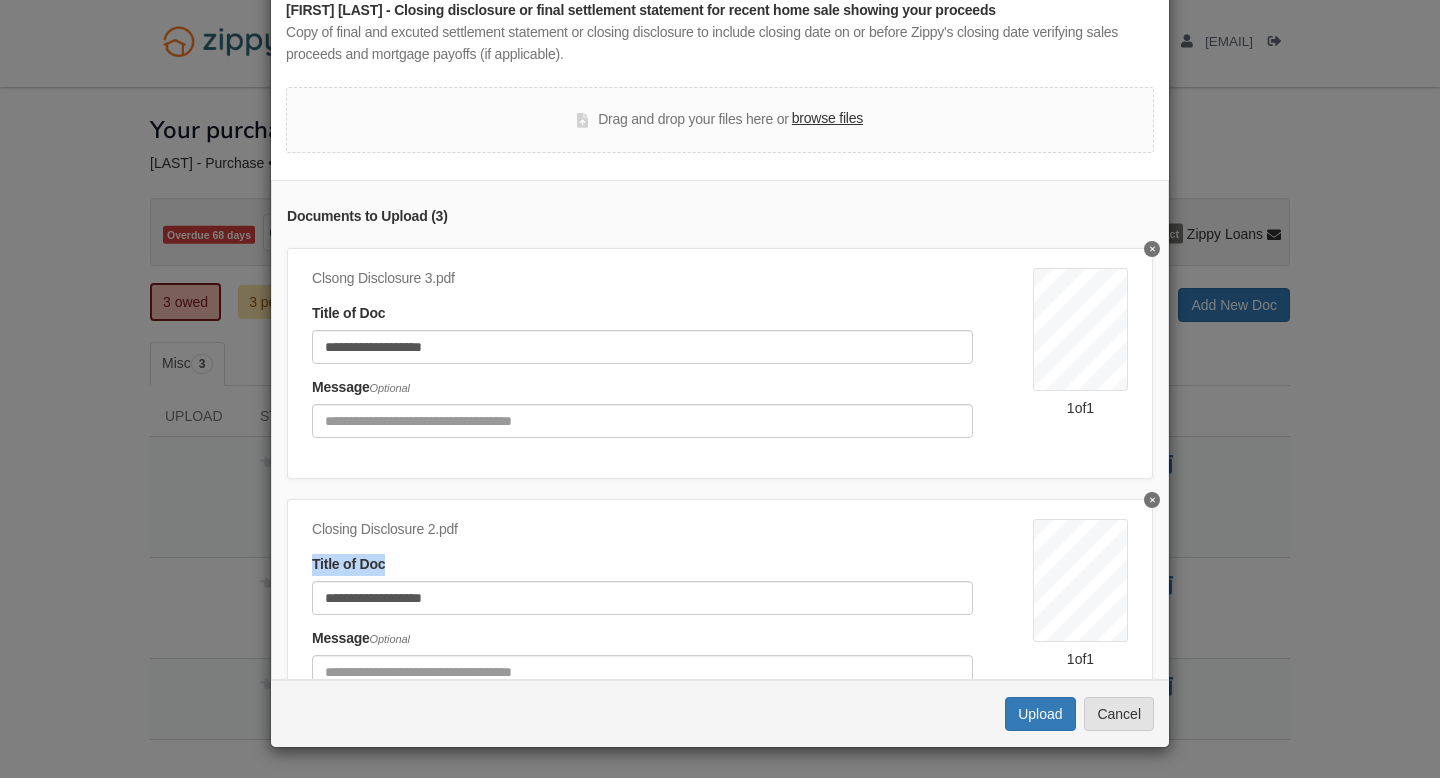drag, startPoint x: 872, startPoint y: 561, endPoint x: 851, endPoint y: 530, distance: 37.44329 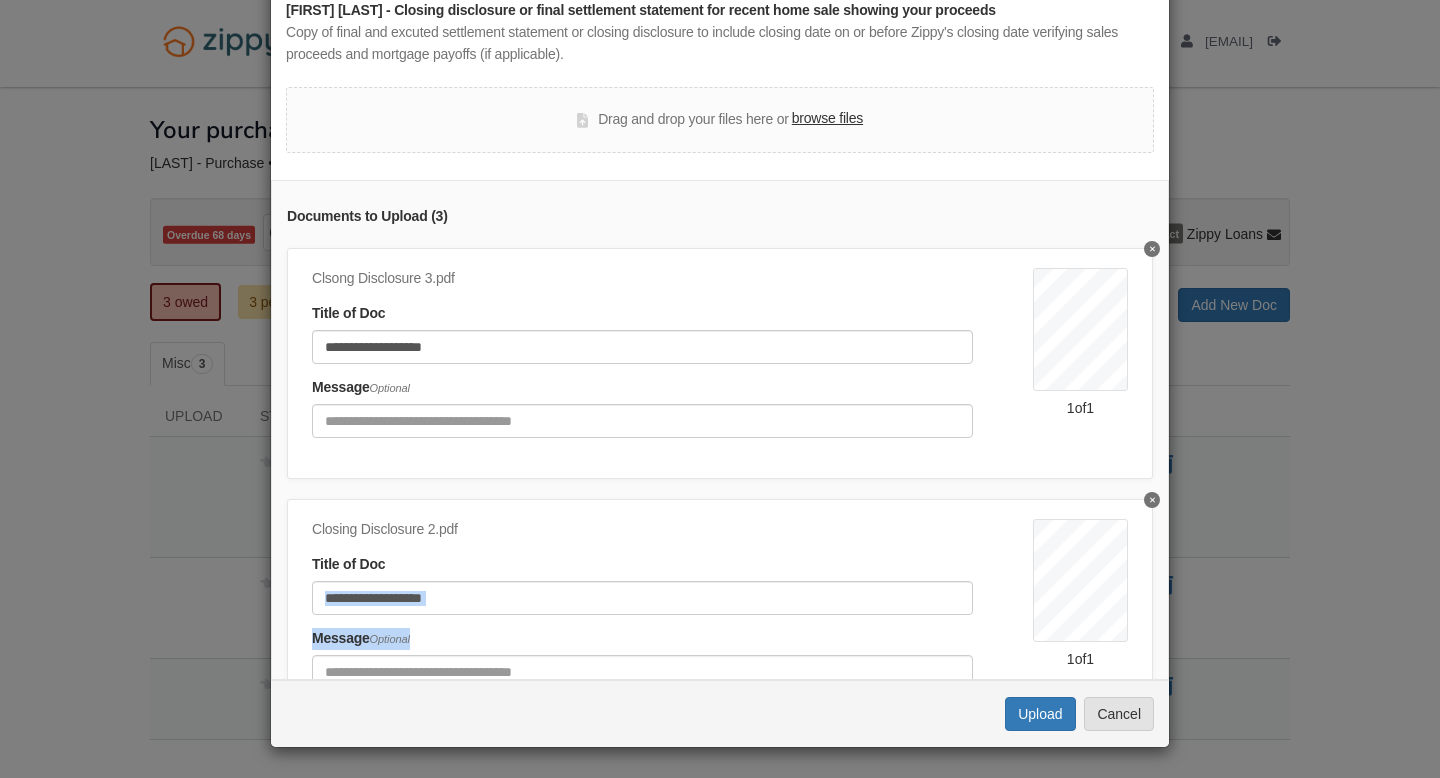 drag, startPoint x: 994, startPoint y: 630, endPoint x: 983, endPoint y: 599, distance: 32.89377 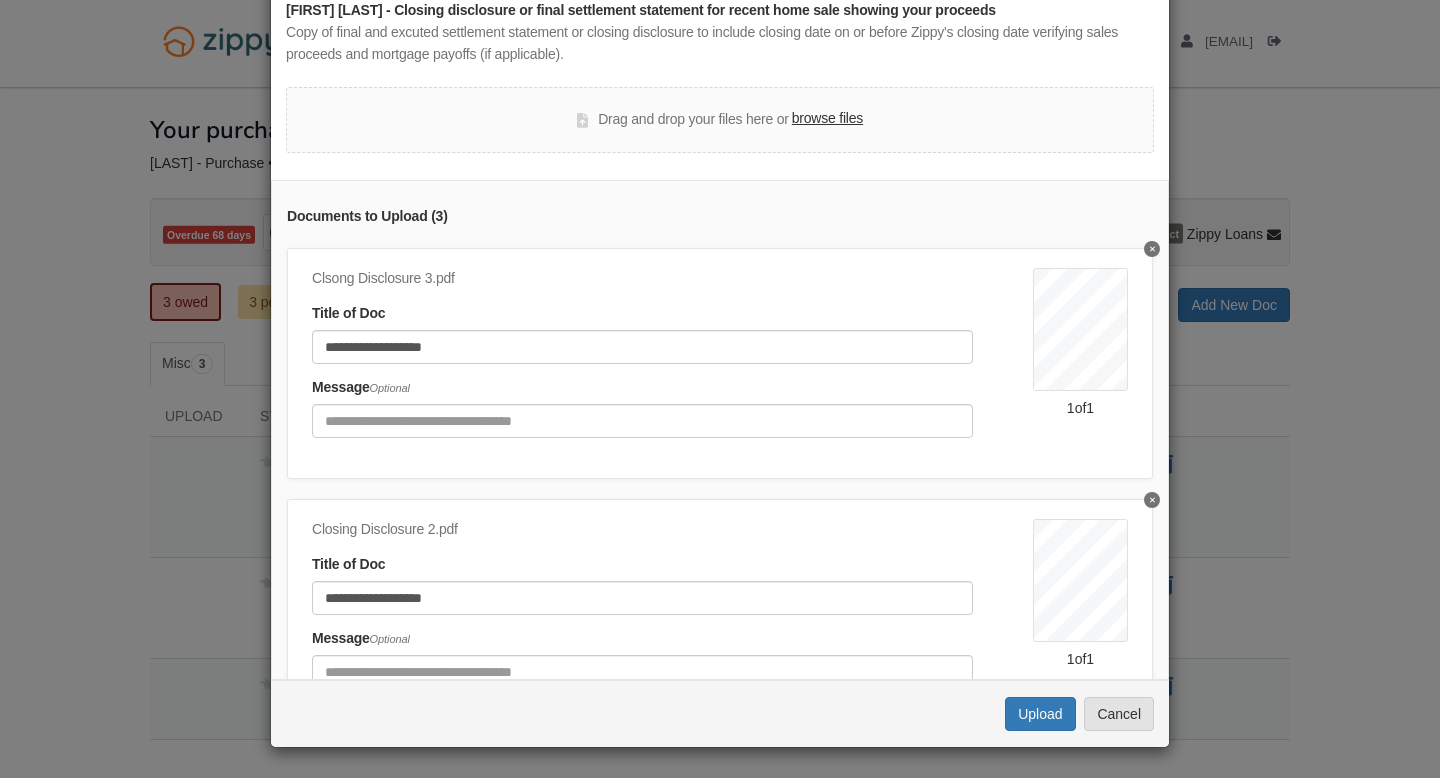click on "Uploading...
Upload
Cancel" at bounding box center (720, 713) 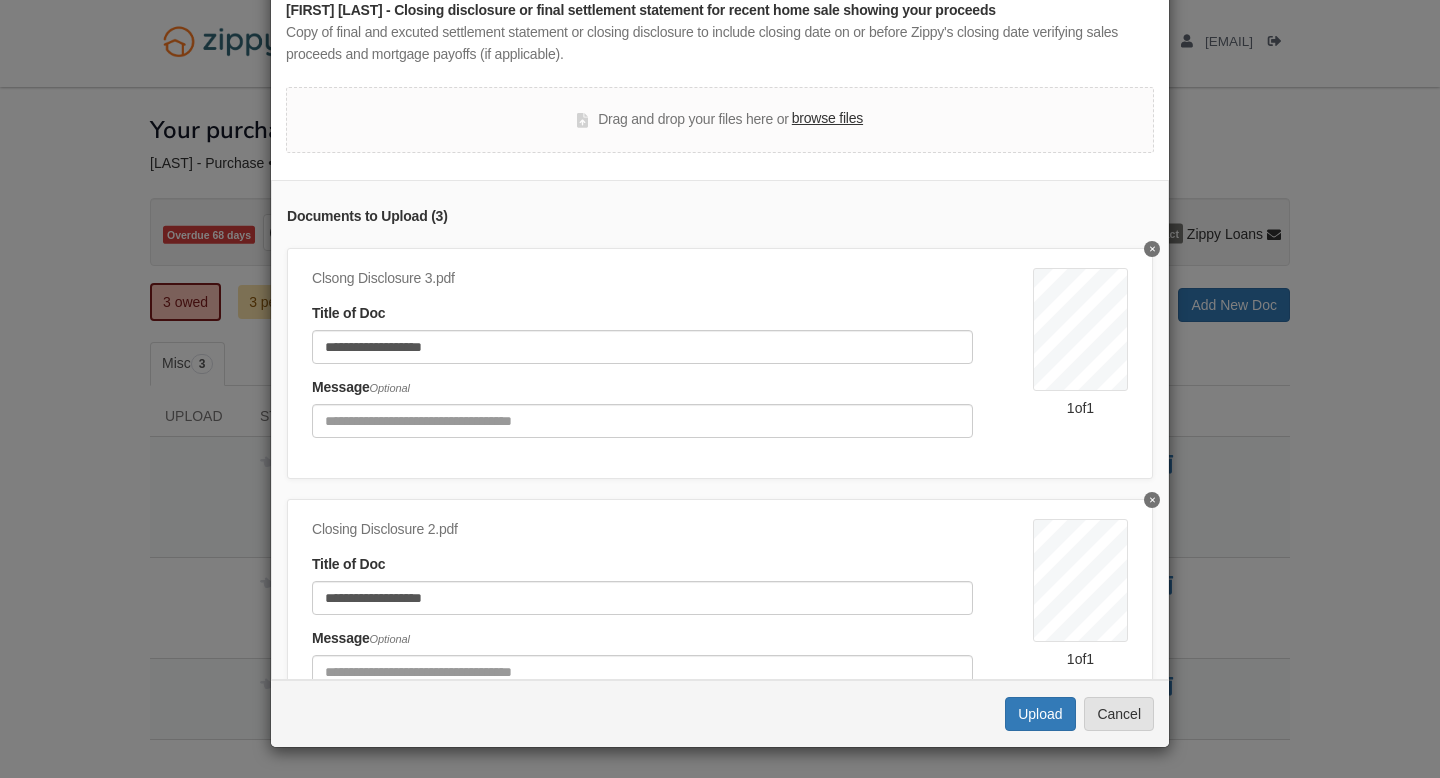click on "**********" at bounding box center (672, 610) 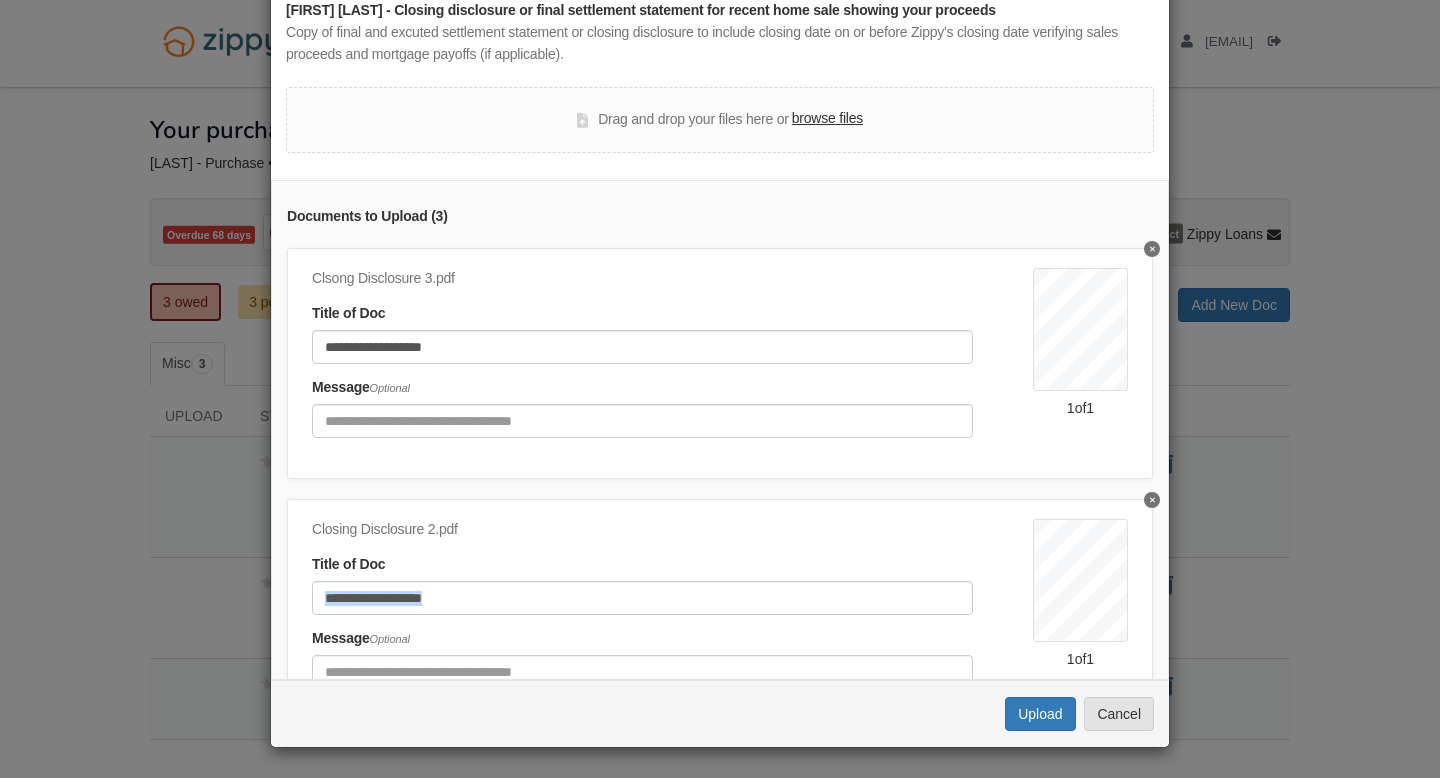 drag, startPoint x: 986, startPoint y: 623, endPoint x: 1004, endPoint y: 562, distance: 63.600315 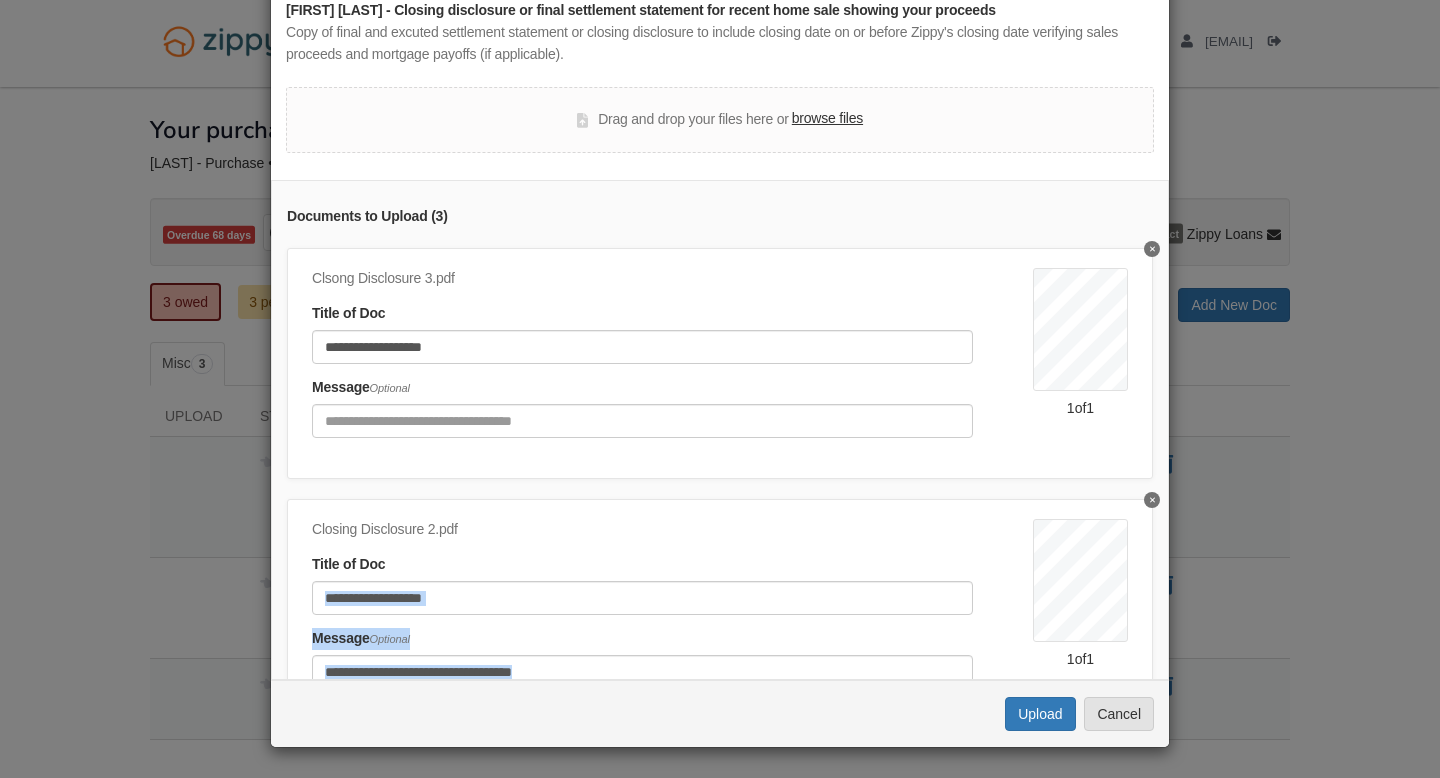 drag, startPoint x: 1019, startPoint y: 562, endPoint x: 1038, endPoint y: 492, distance: 72.53275 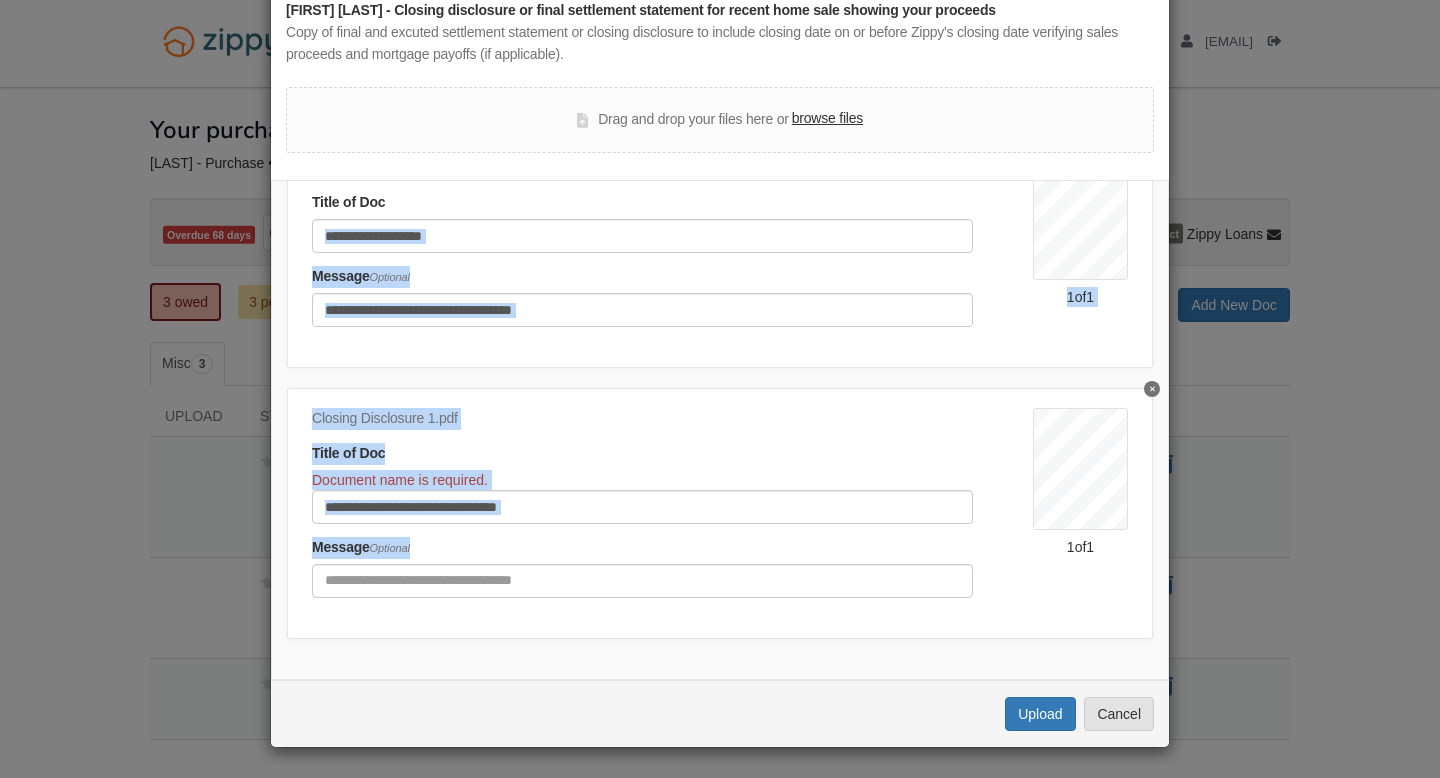 scroll, scrollTop: 367, scrollLeft: 0, axis: vertical 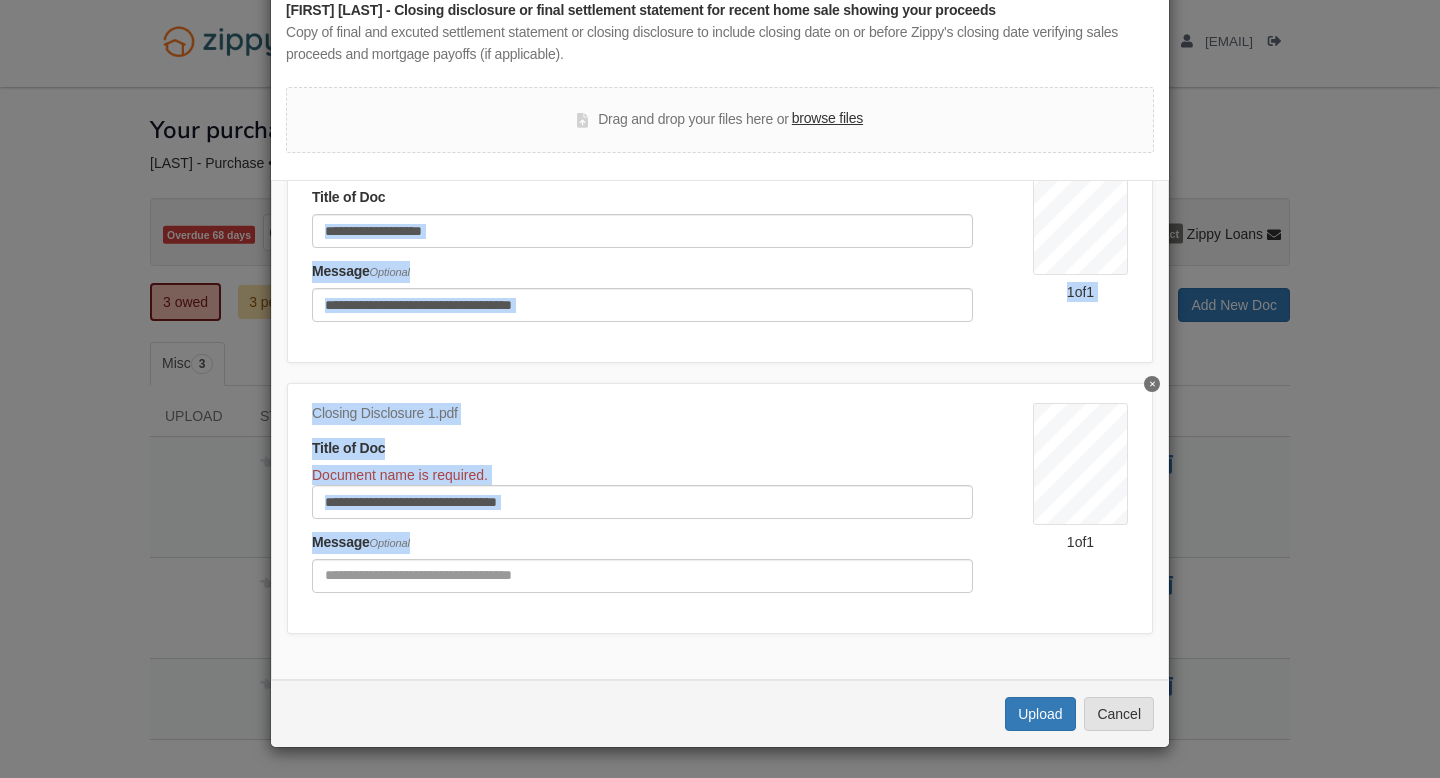 drag, startPoint x: 1019, startPoint y: 578, endPoint x: 1009, endPoint y: 676, distance: 98.50888 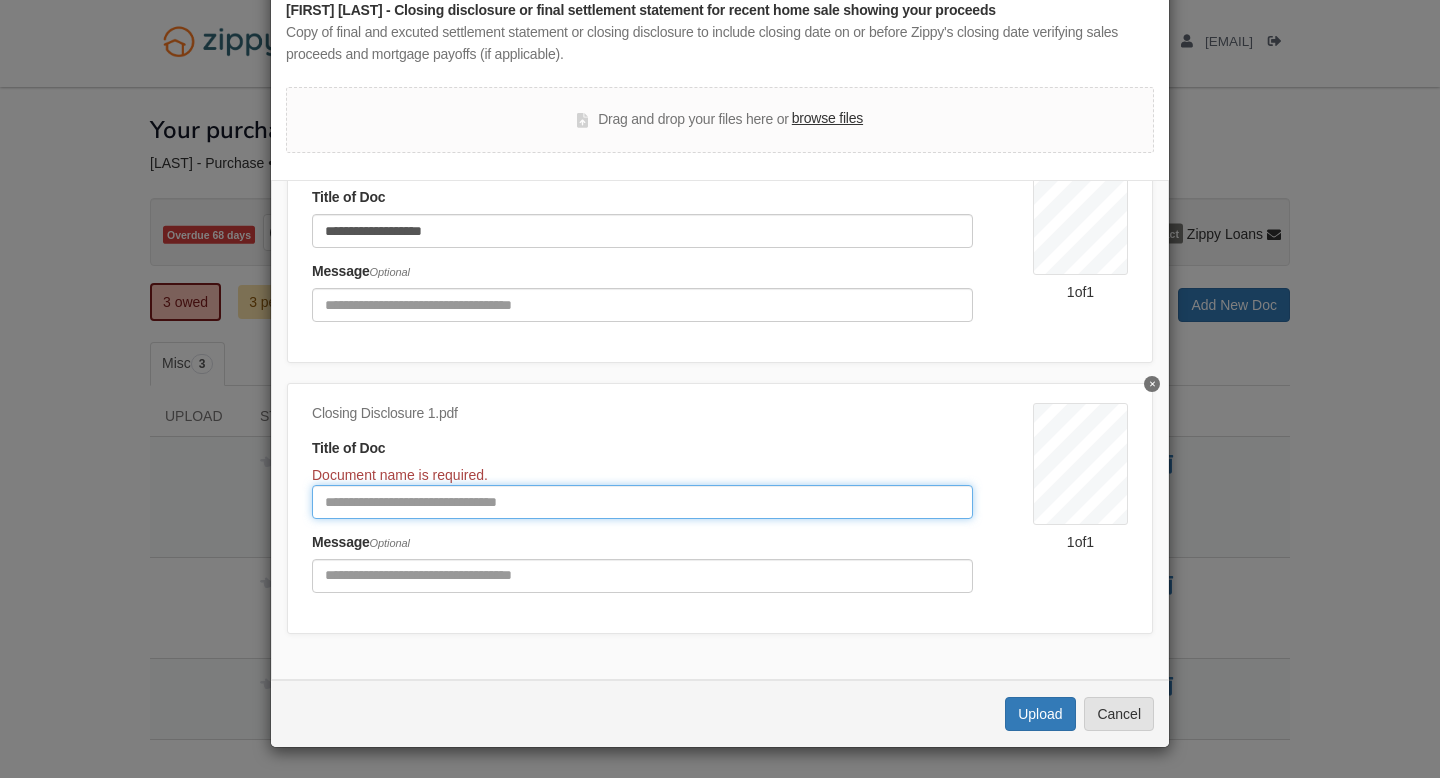 click at bounding box center [642, 502] 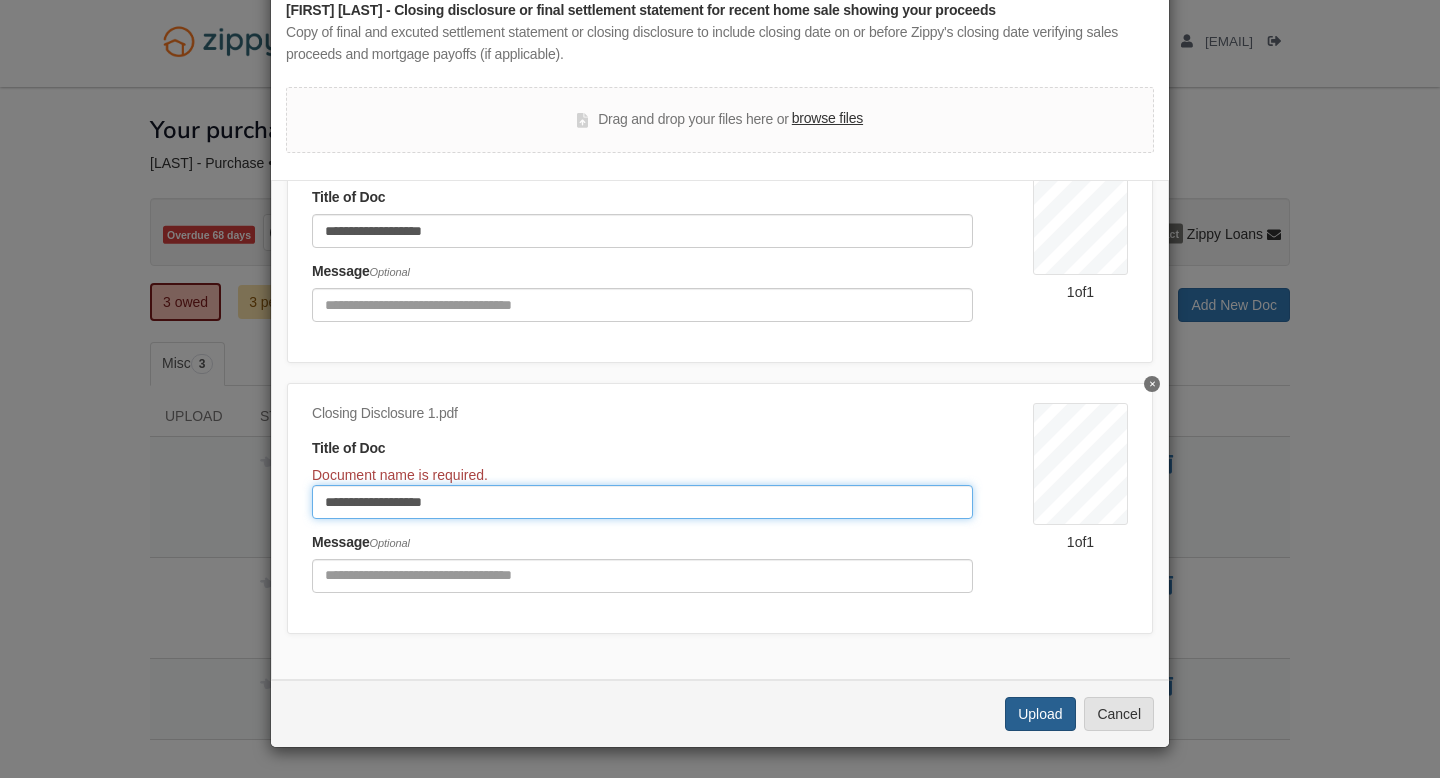 type on "**********" 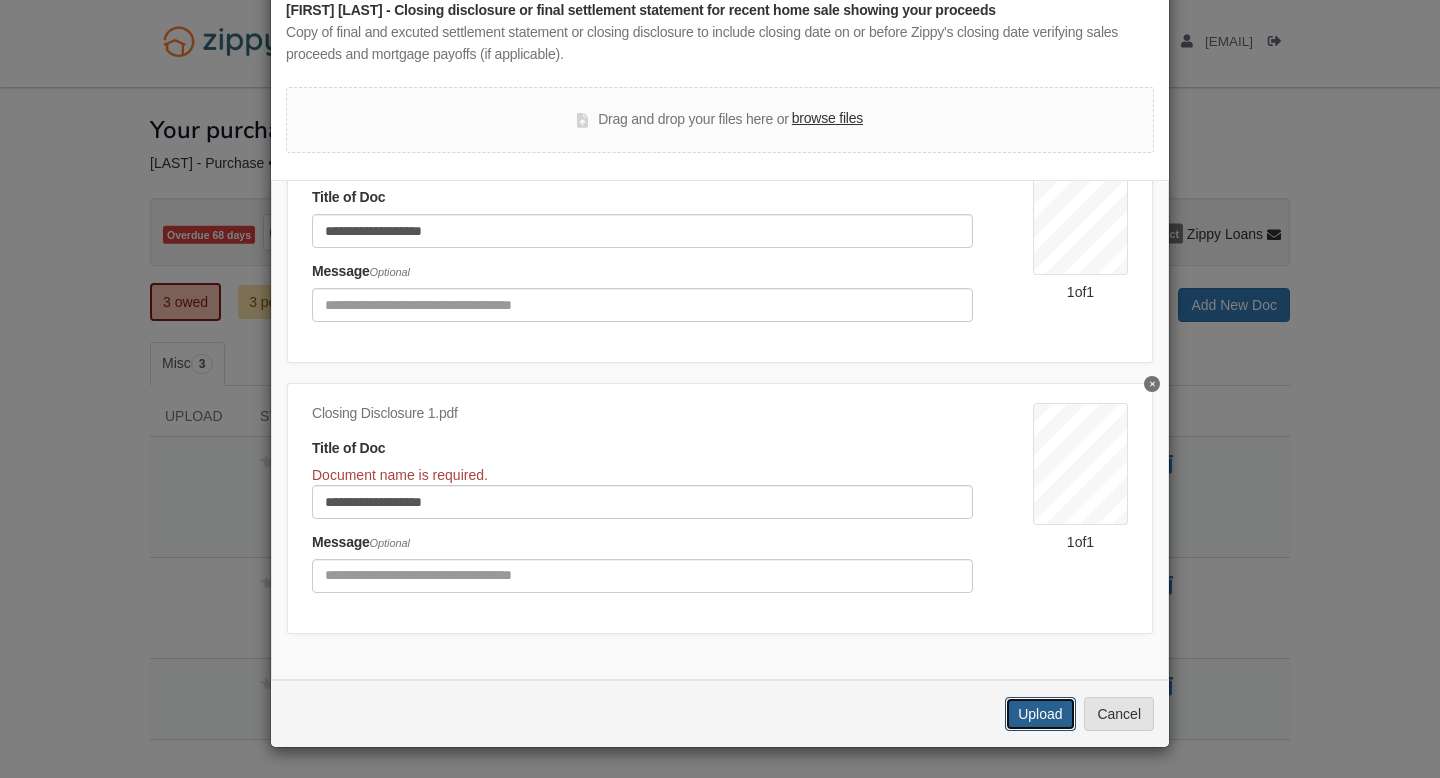 click on "Upload" at bounding box center [1040, 714] 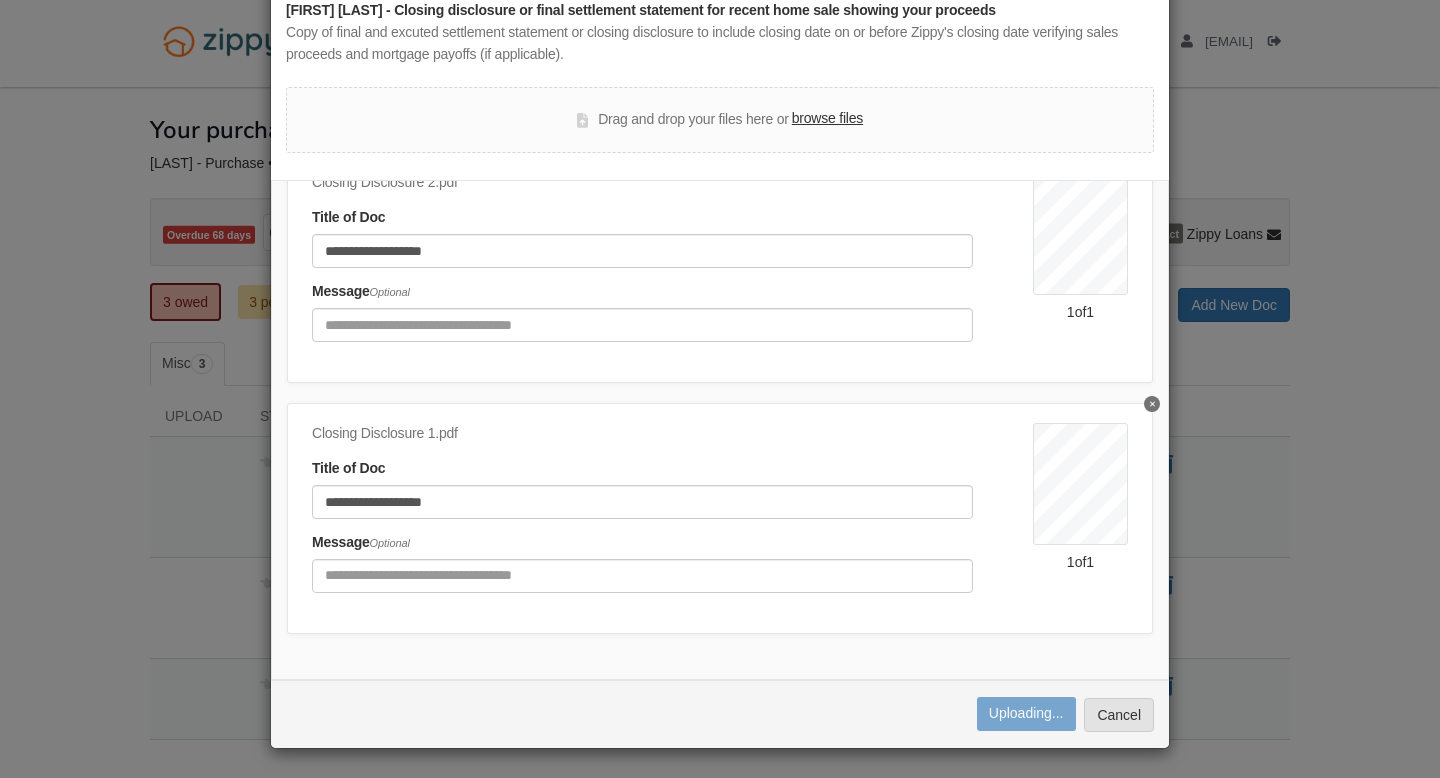 scroll, scrollTop: 347, scrollLeft: 0, axis: vertical 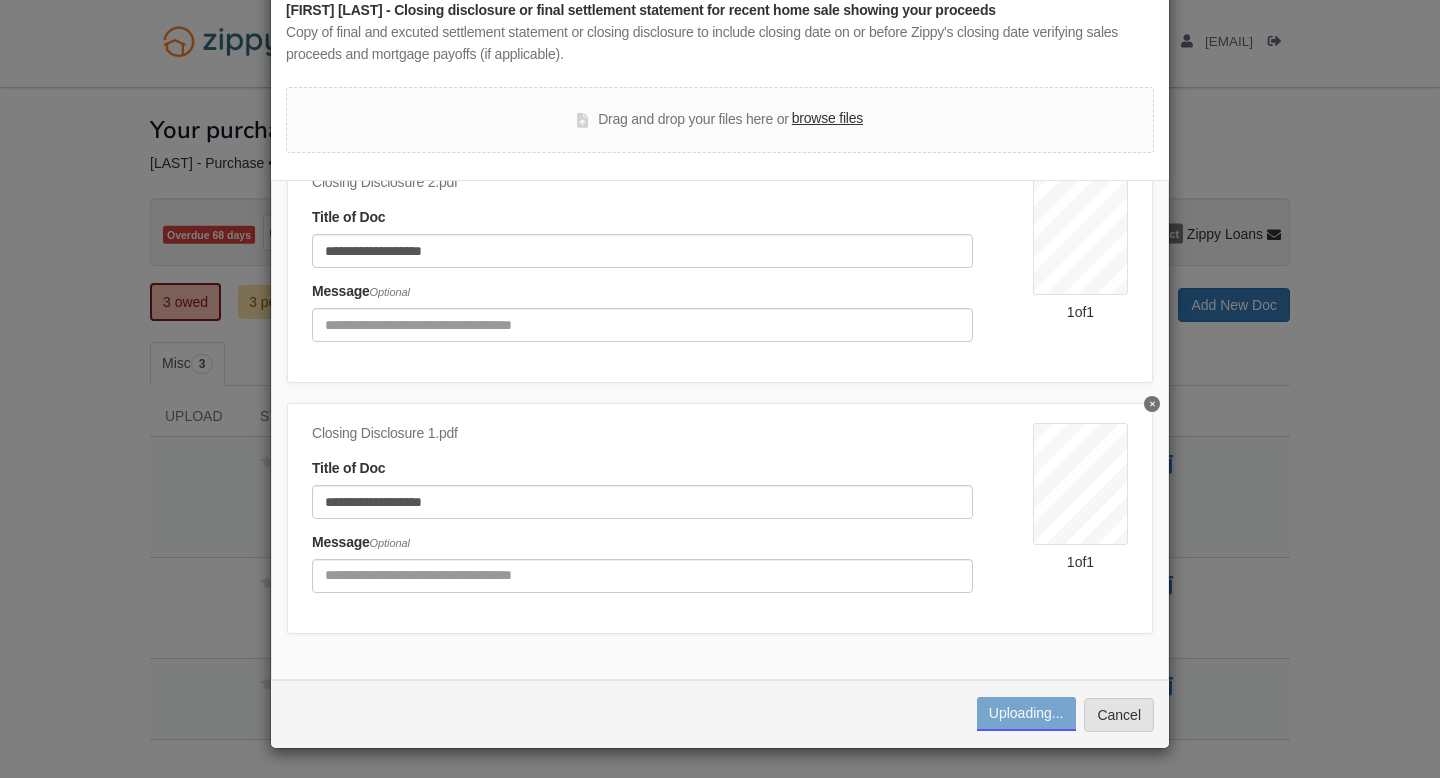 click on "×
Upload Document
[FIRST] [LAST] - Closing disclosure or final settlement statement for recent home sale showing your proceeds Copy of final and excuted settlement statement or closing disclosure to include closing date on or before Zippy's closing date verifying sales proceeds and mortgage payoffs (if applicable). Drag and drop your files here or   browse files Documents to Upload ( 3 ) Clsong Disclosure 3.pdf Title of Doc Message  Optional 1  of  1 Closing Disclosure 2.pdf Title of Doc Message  Optional 1  of  1 Closing Disclosure 1.pdf Title of Doc Message  Optional 1  of  1
Uploading...
Upload
Cancel" at bounding box center [720, 389] 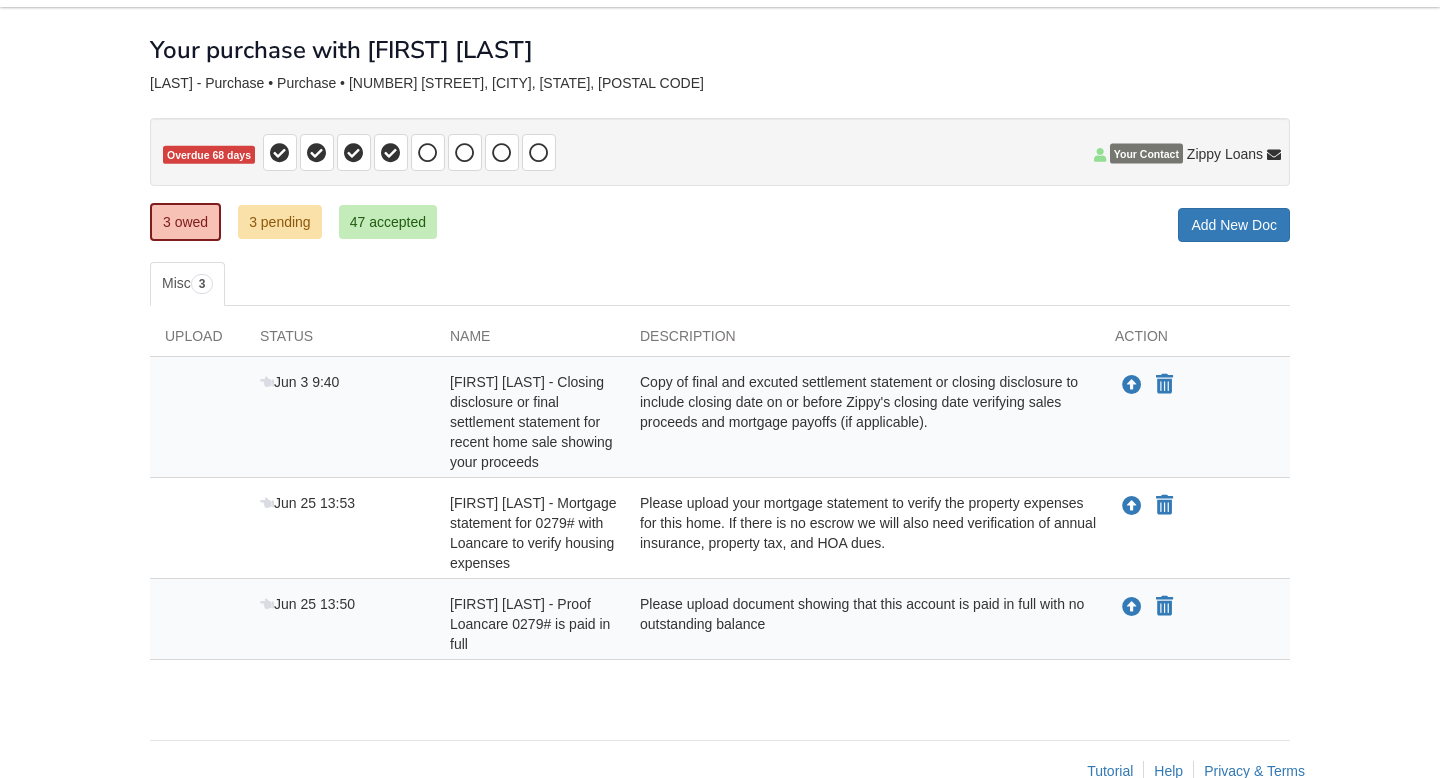 scroll, scrollTop: 126, scrollLeft: 0, axis: vertical 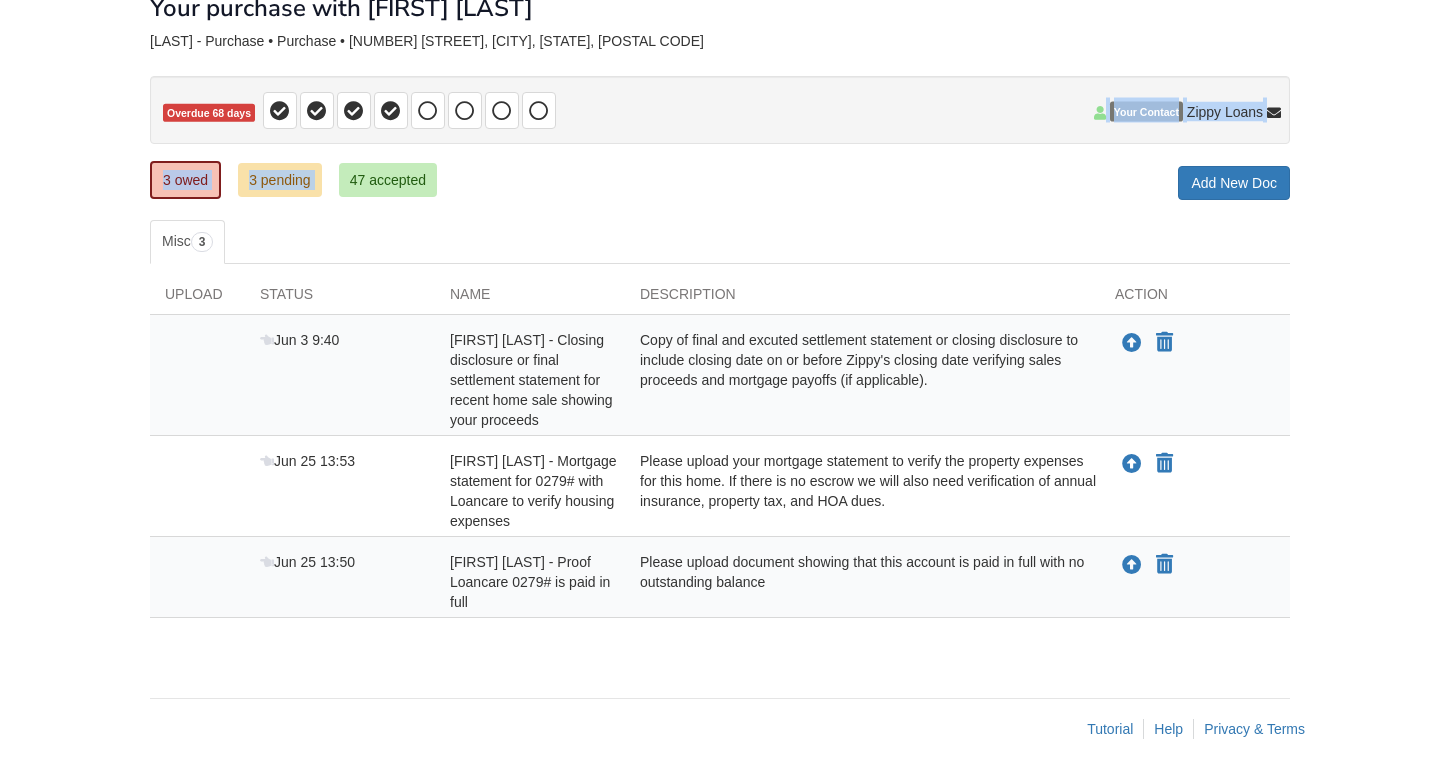 drag, startPoint x: 545, startPoint y: 145, endPoint x: 430, endPoint y: 103, distance: 122.42957 